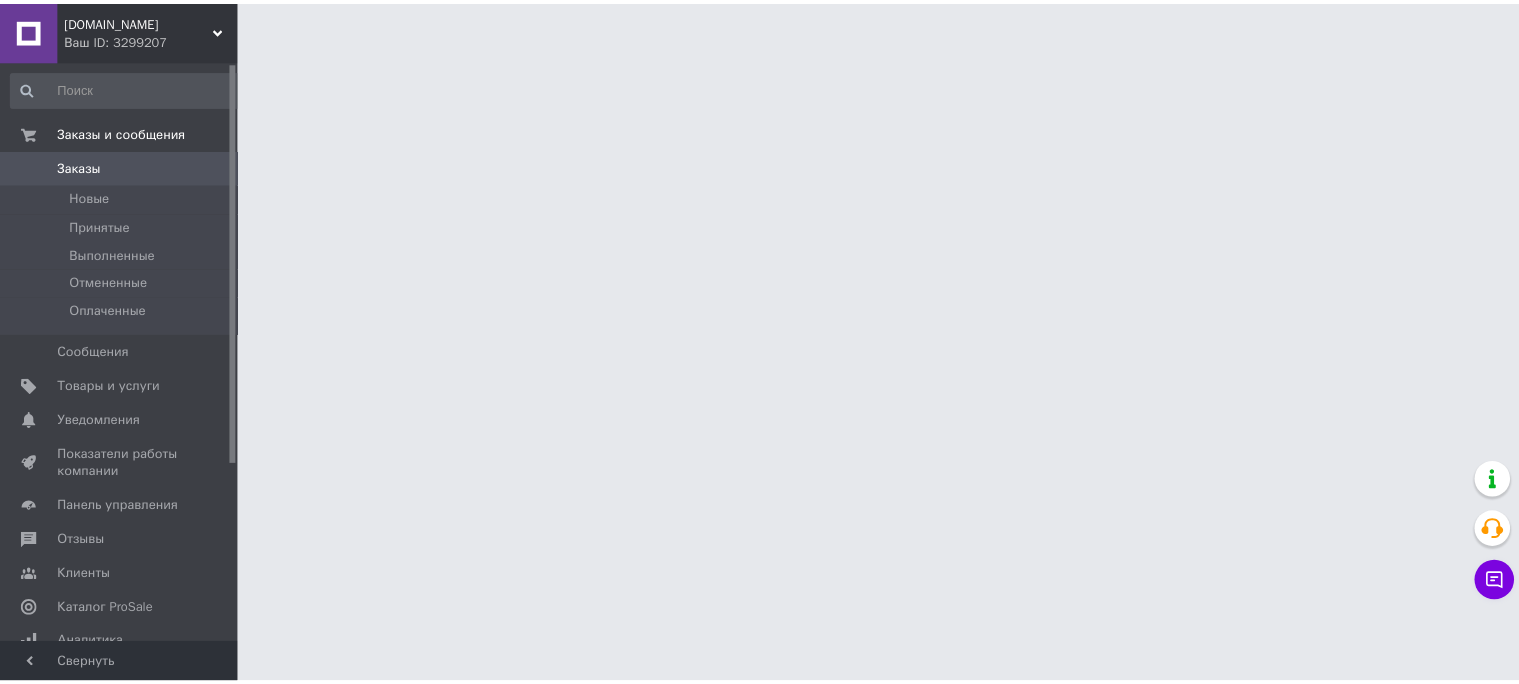 scroll, scrollTop: 0, scrollLeft: 0, axis: both 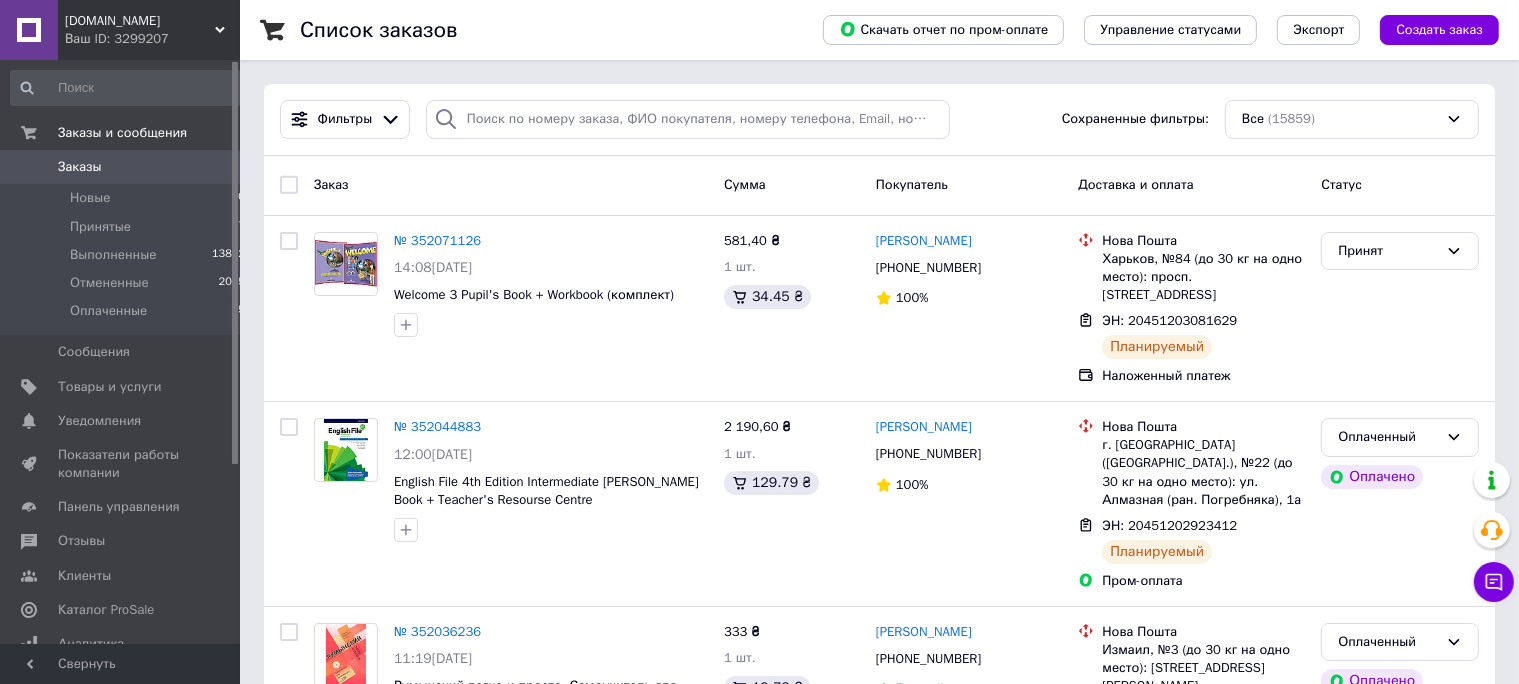 click on "Чат с покупателем" at bounding box center (1494, 582) 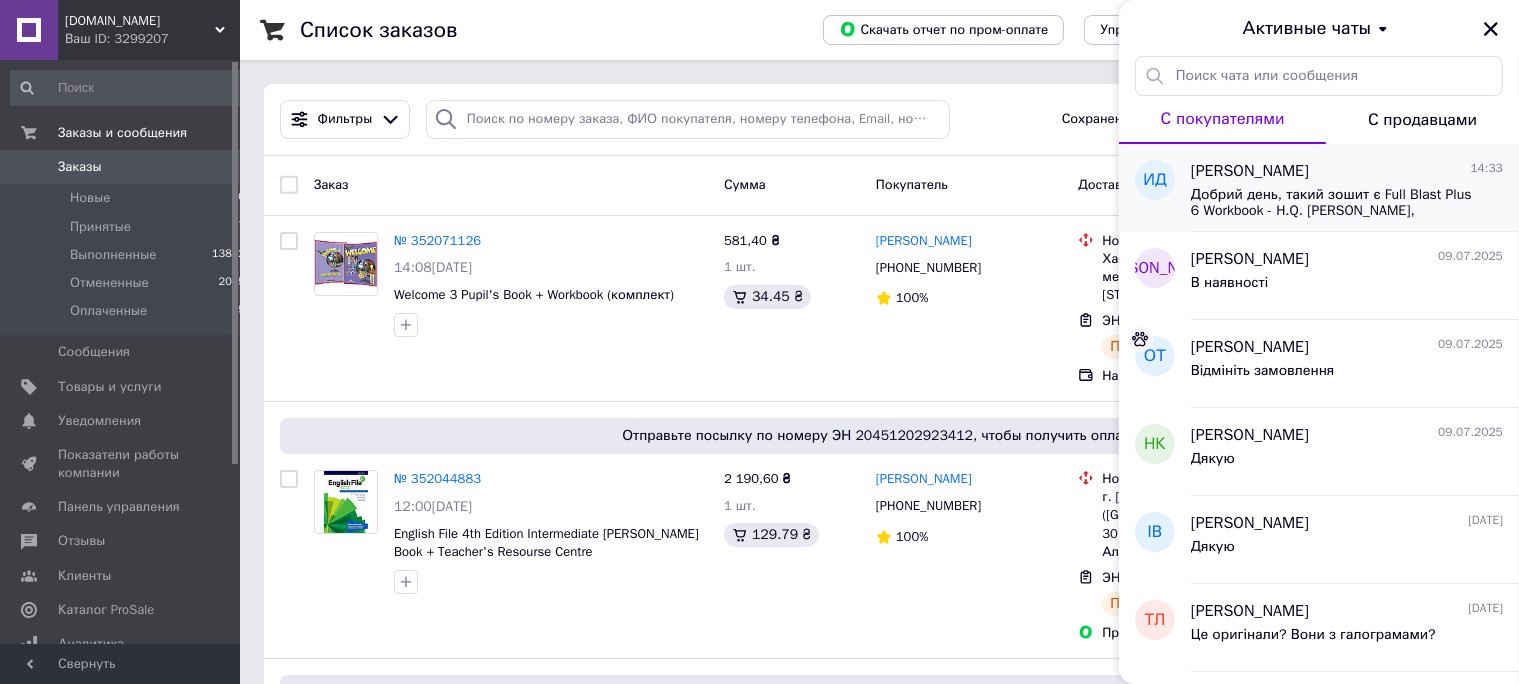 click on "[PERSON_NAME] 14:33" at bounding box center (1347, 171) 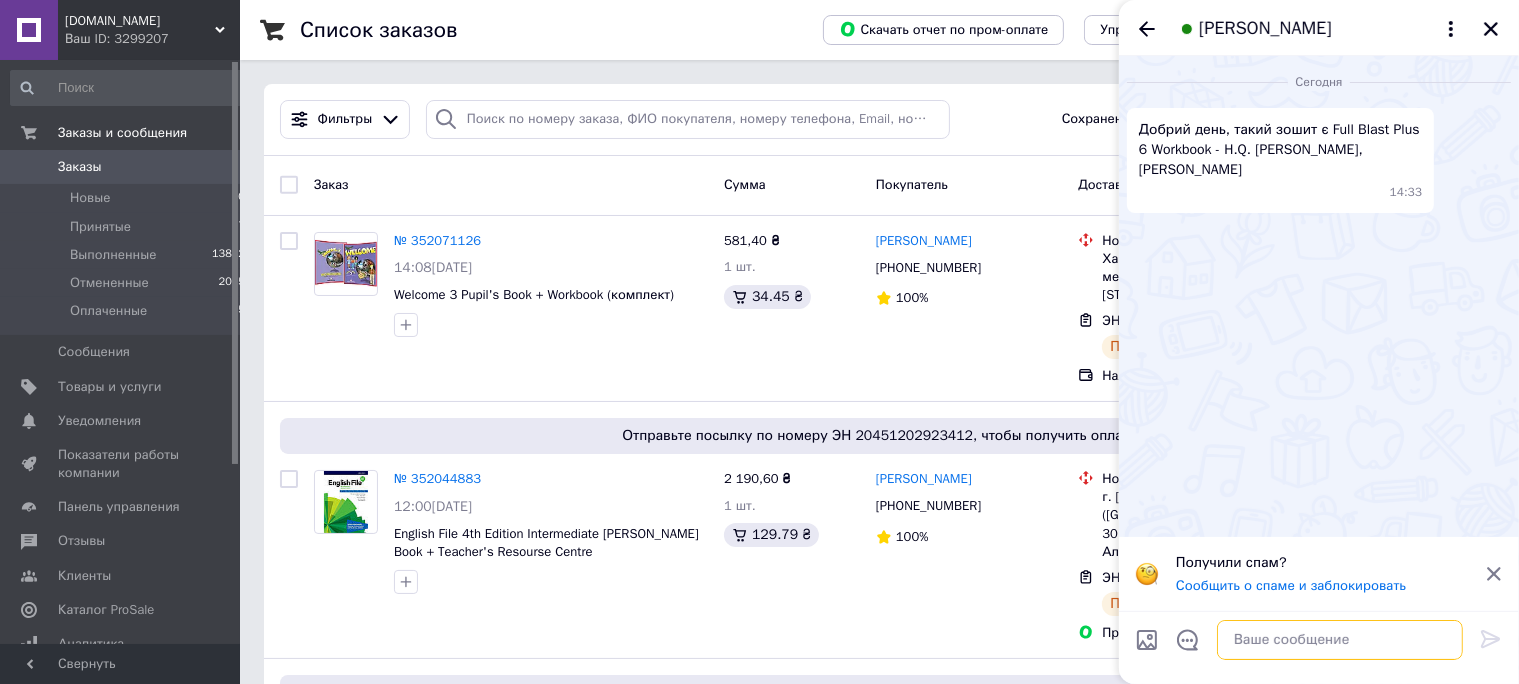 click at bounding box center (1340, 640) 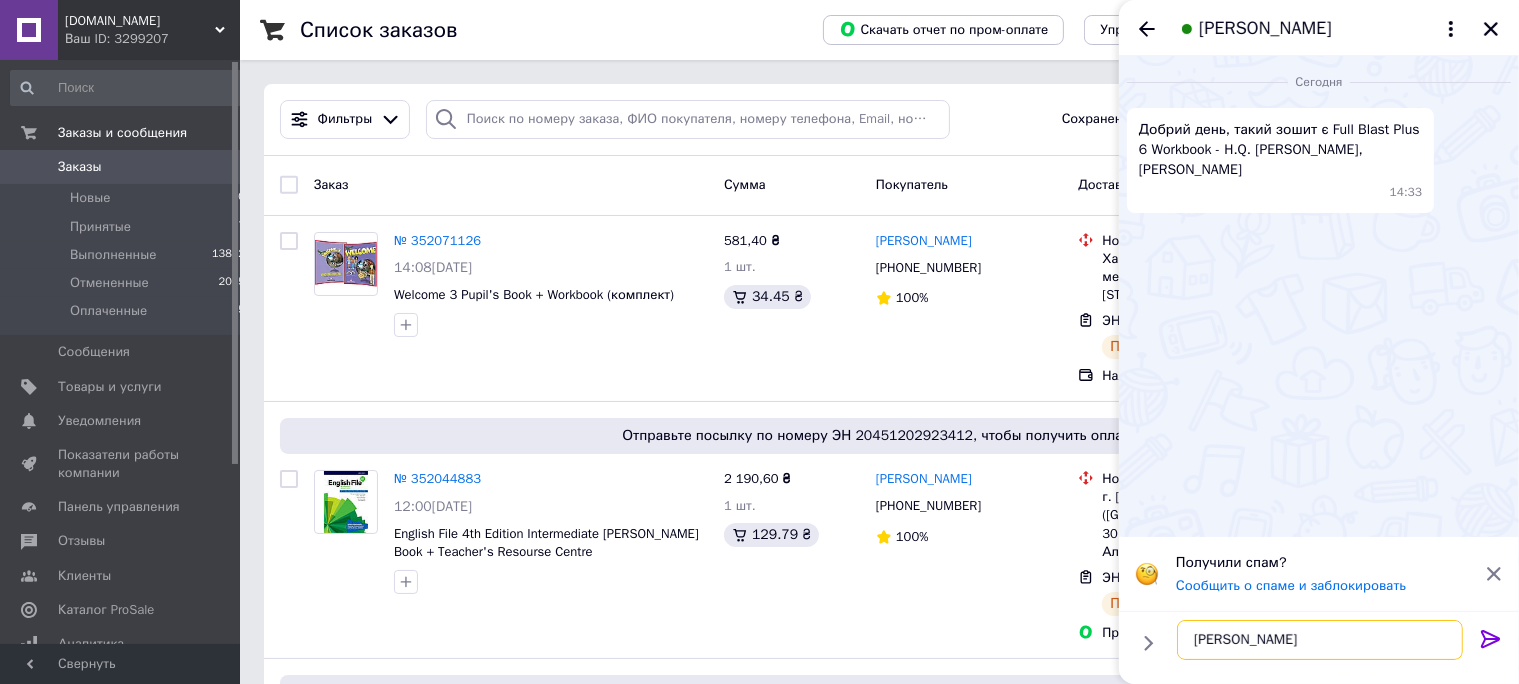 type on "Так" 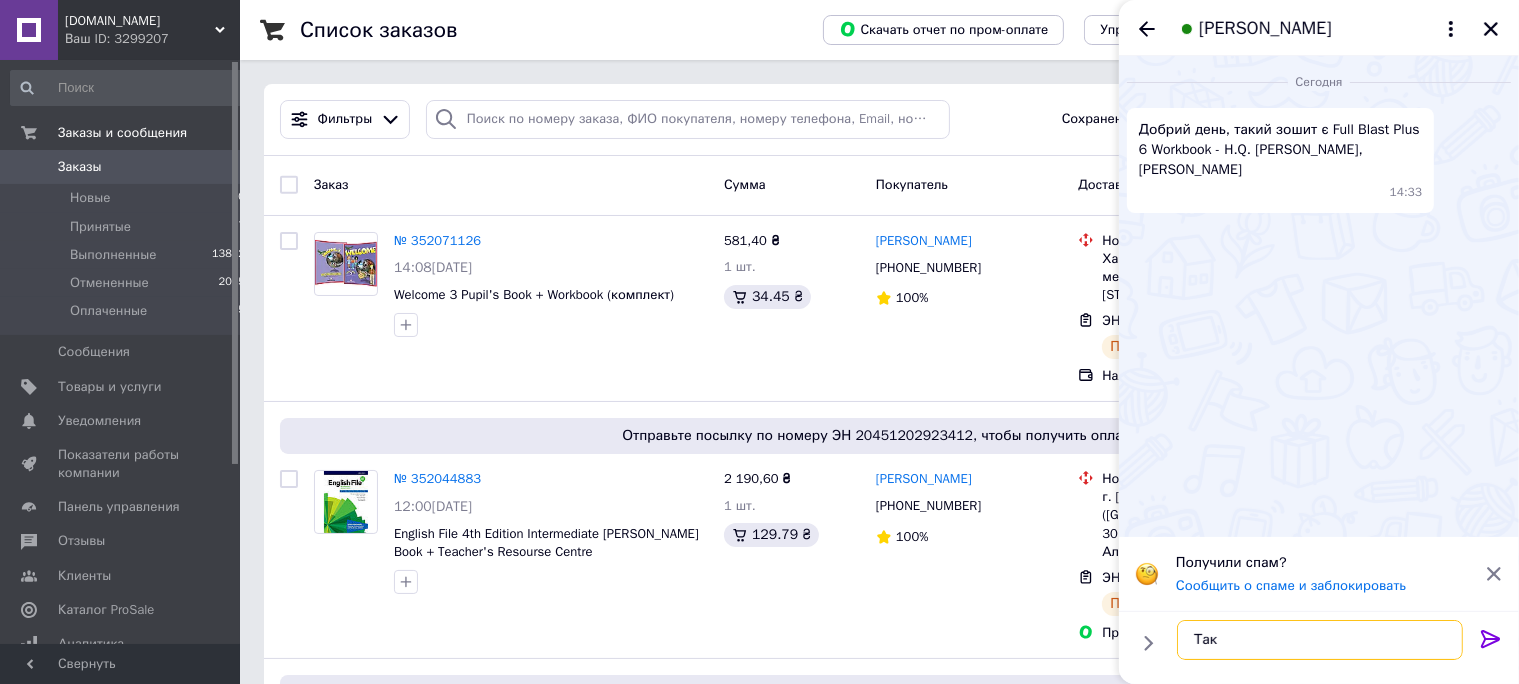 type 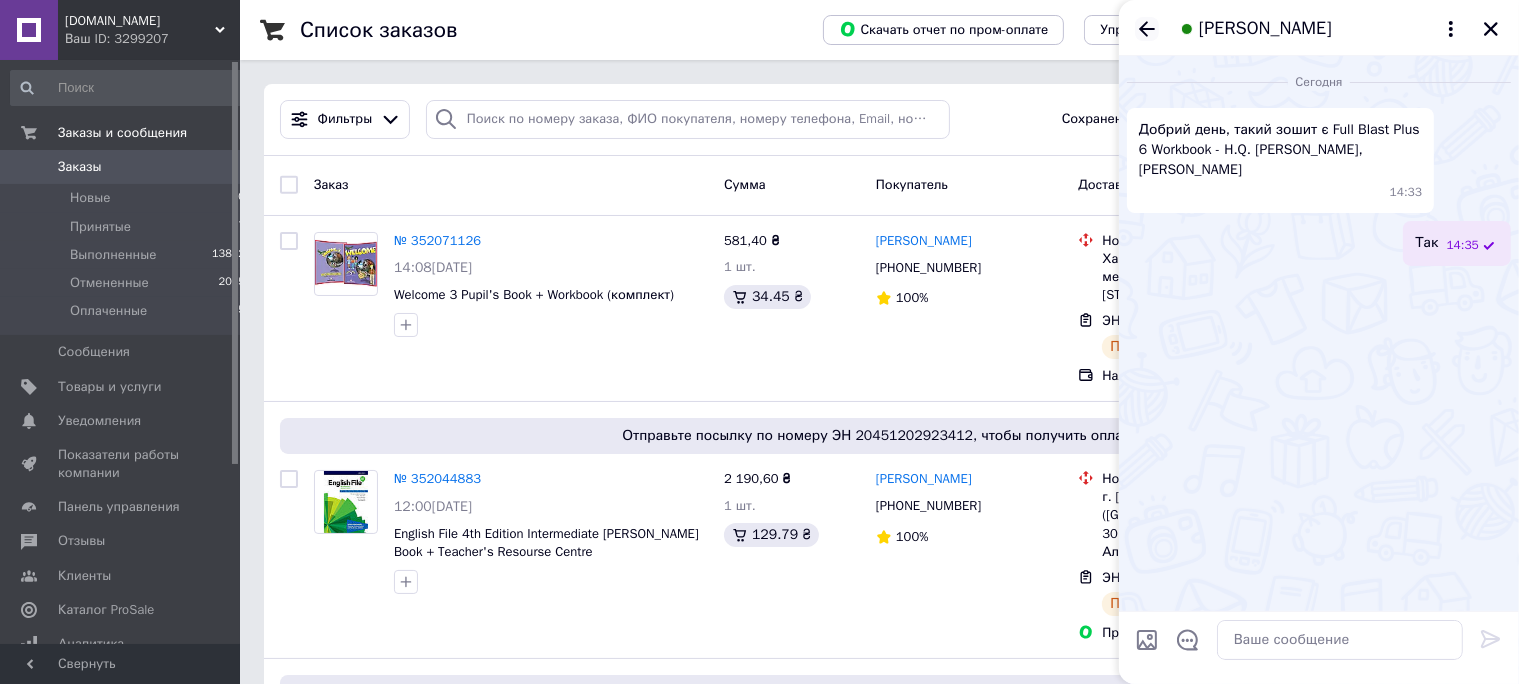 click 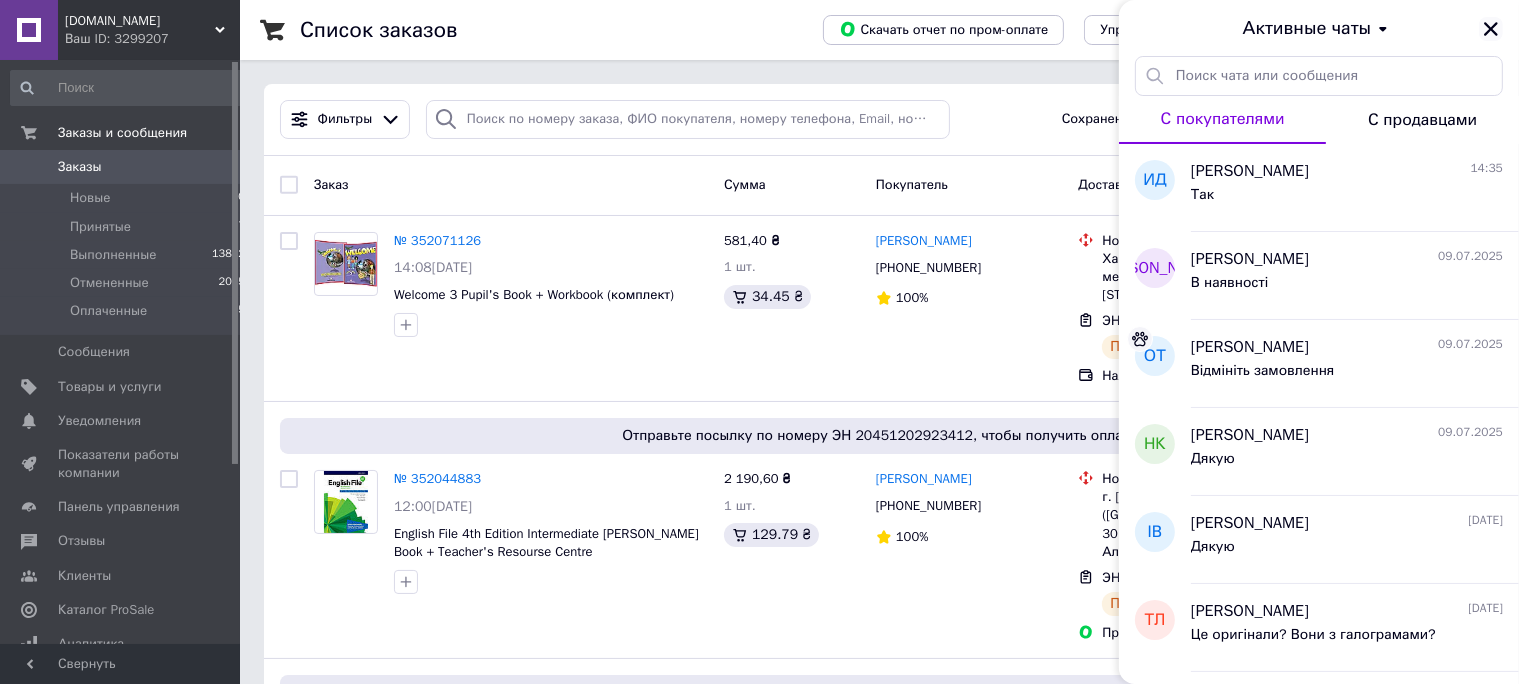 click 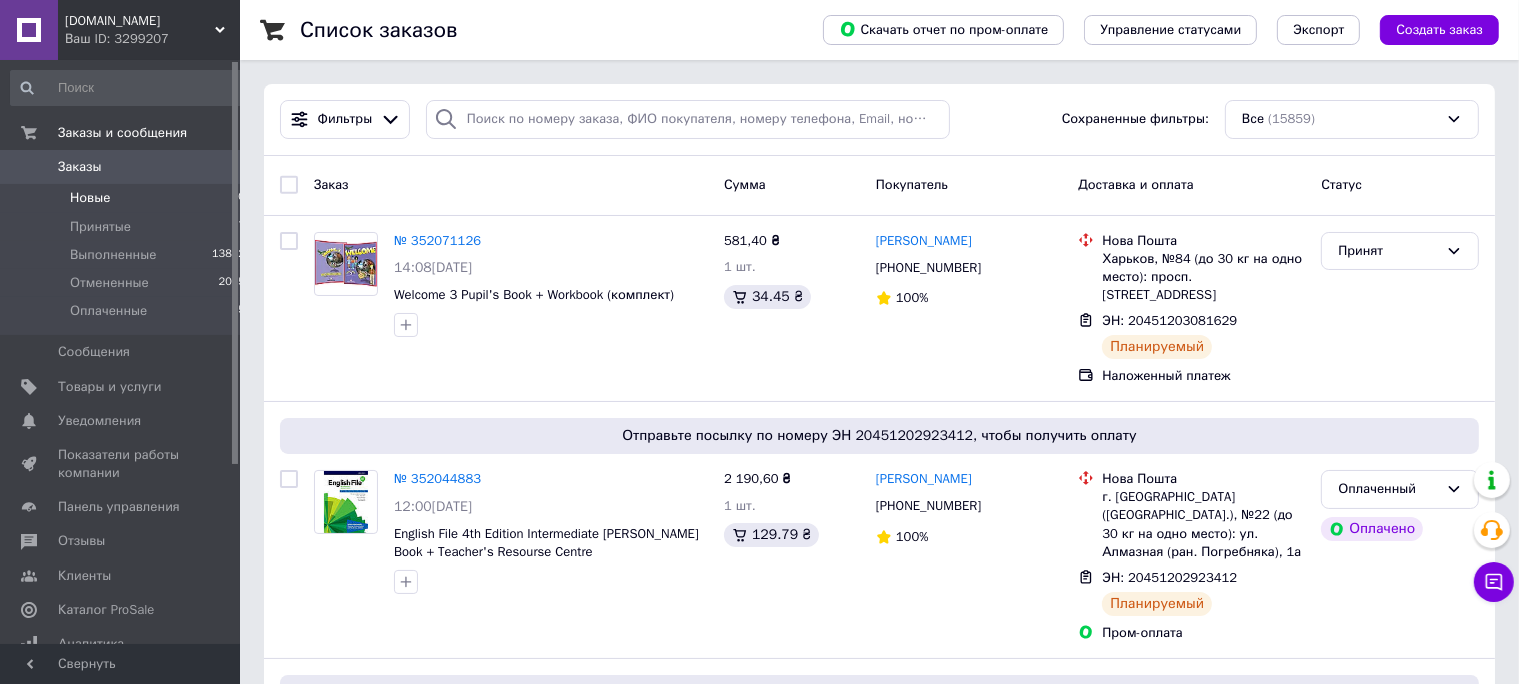 click on "Новые" at bounding box center [90, 198] 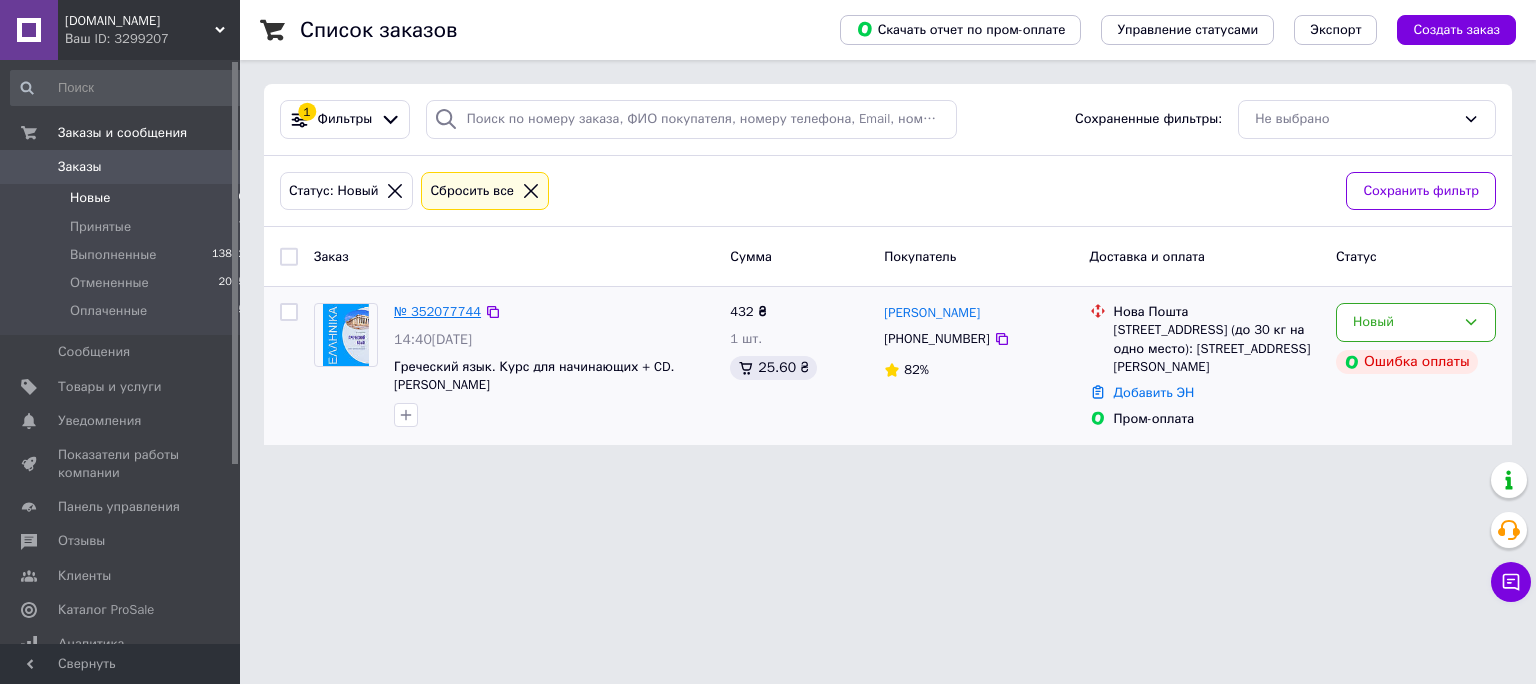 click on "№ 352077744" at bounding box center [437, 311] 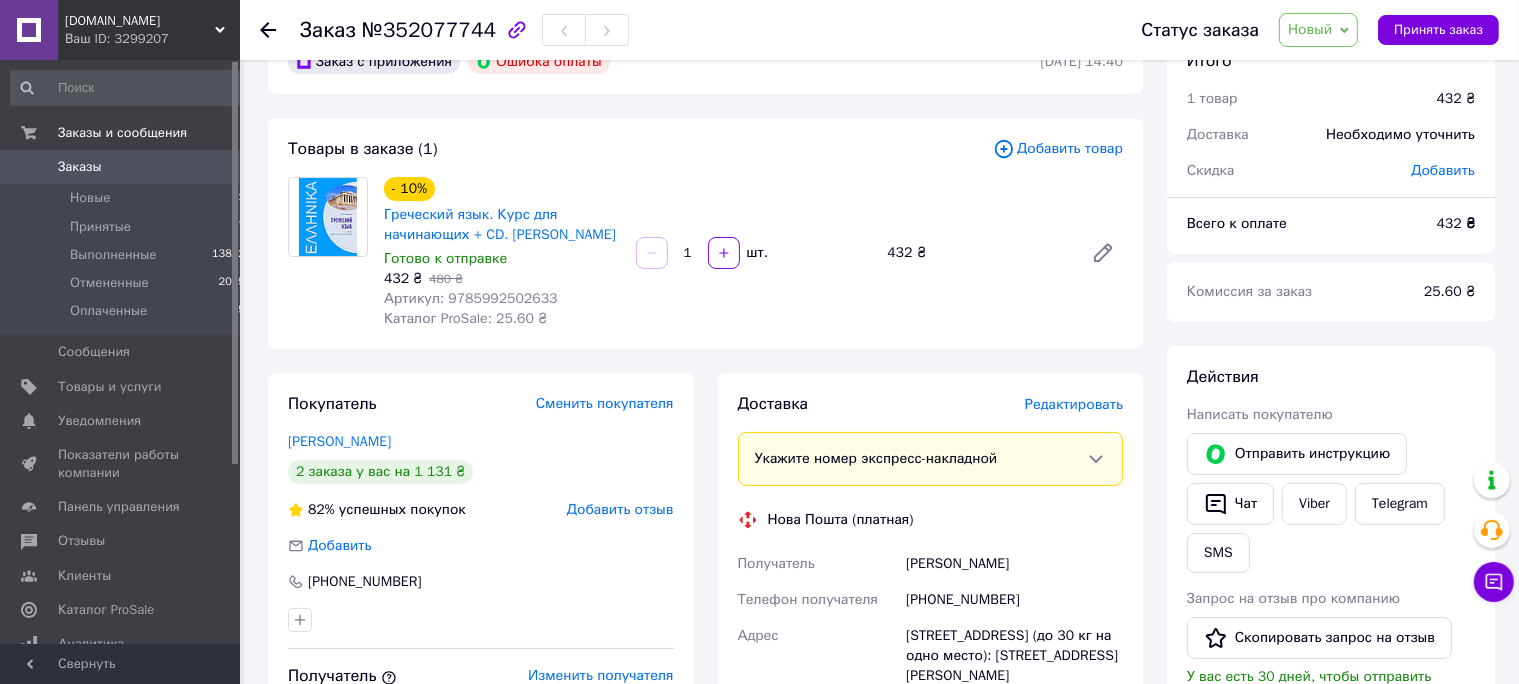 scroll, scrollTop: 105, scrollLeft: 0, axis: vertical 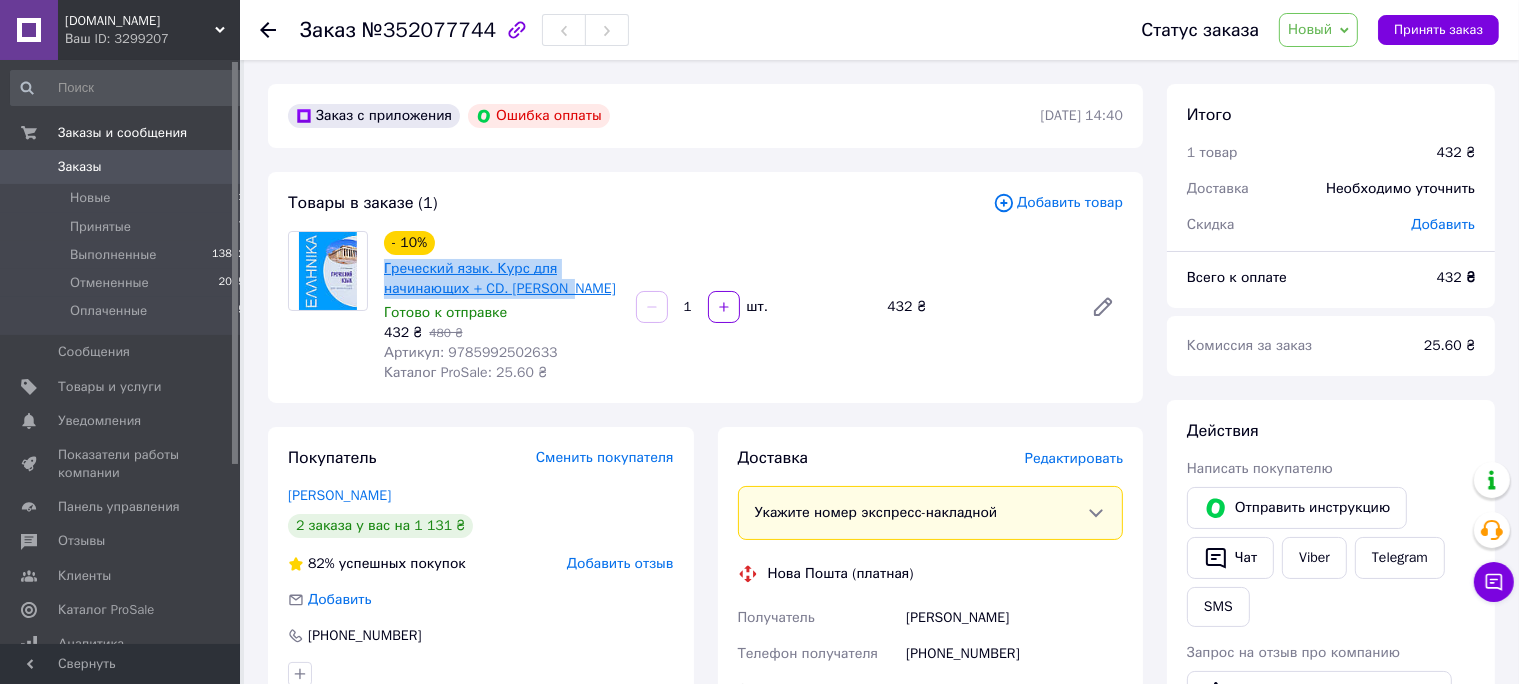 drag, startPoint x: 580, startPoint y: 280, endPoint x: 384, endPoint y: 272, distance: 196.1632 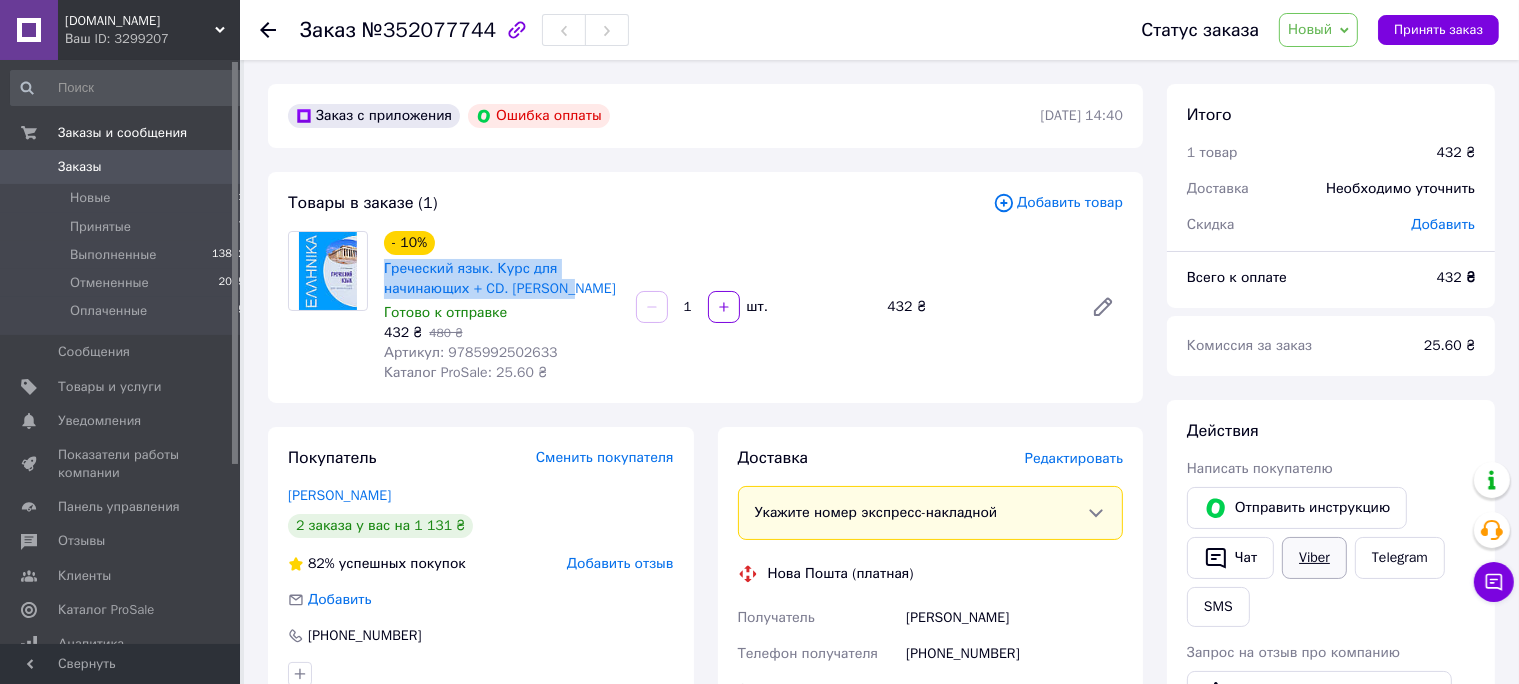 click on "Viber" at bounding box center [1314, 558] 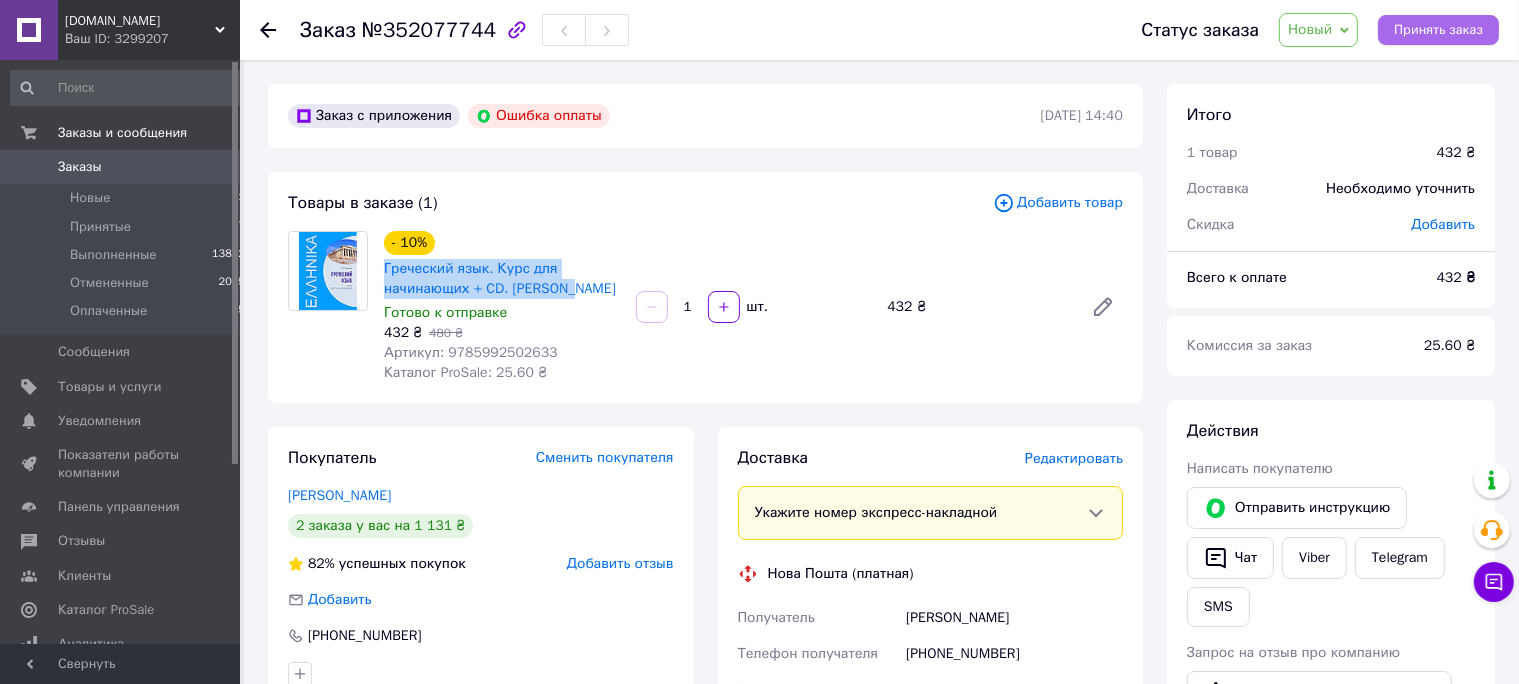 click on "Принять заказ" at bounding box center (1438, 30) 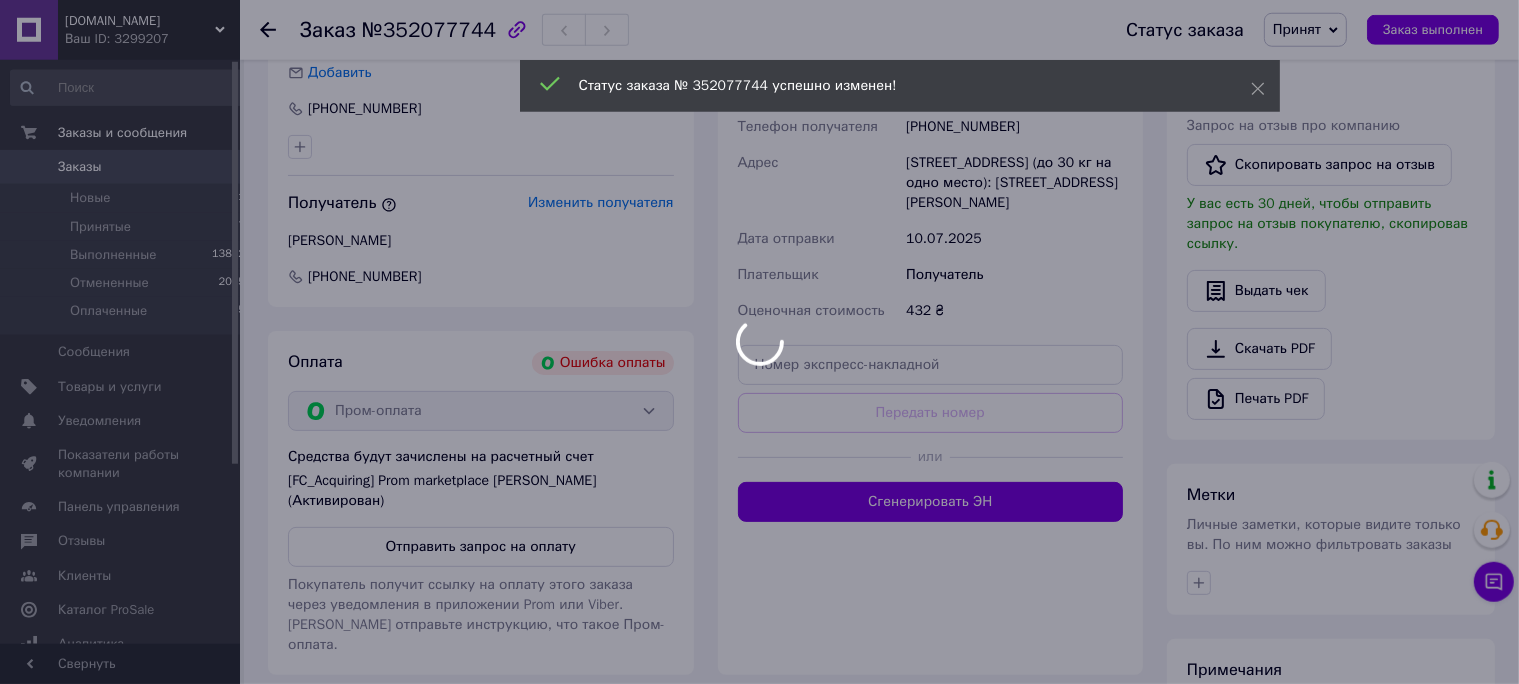 scroll, scrollTop: 528, scrollLeft: 0, axis: vertical 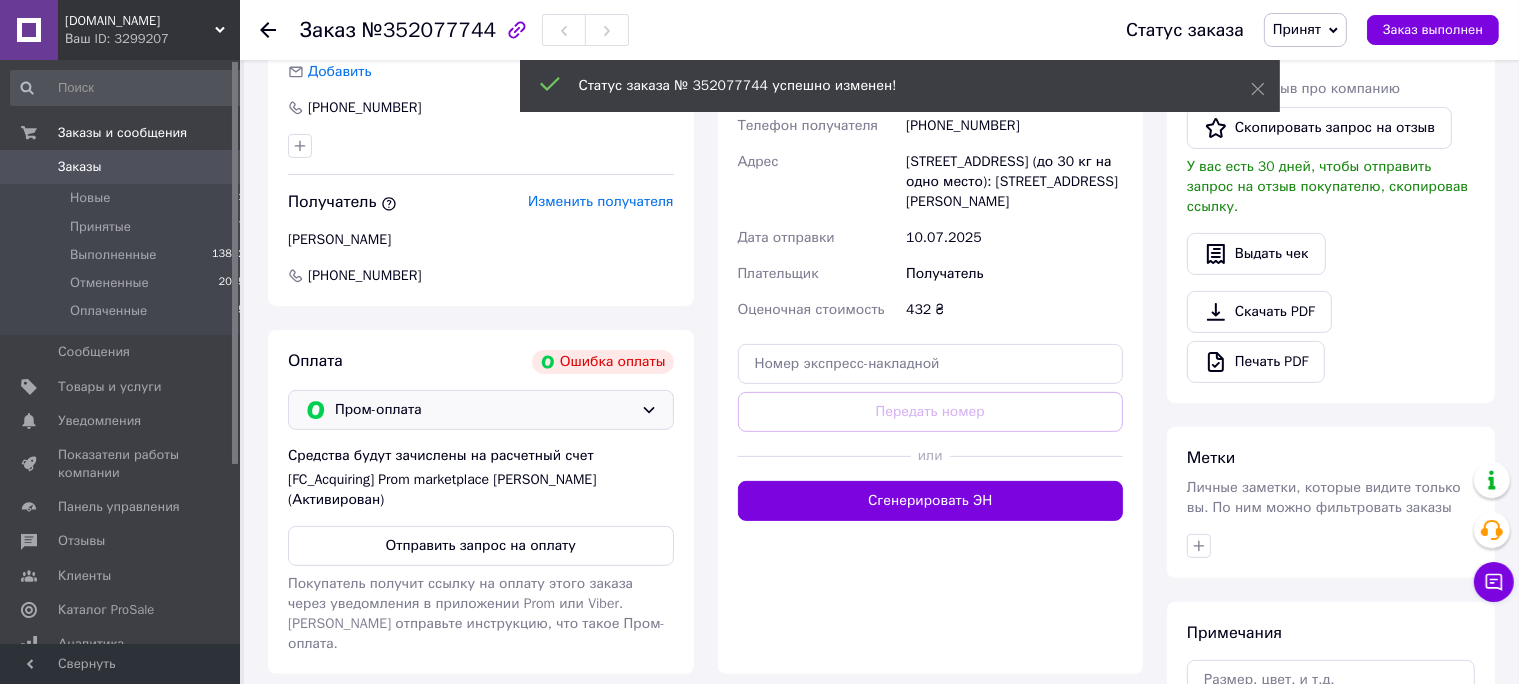 click on "Пром-оплата" at bounding box center [484, 410] 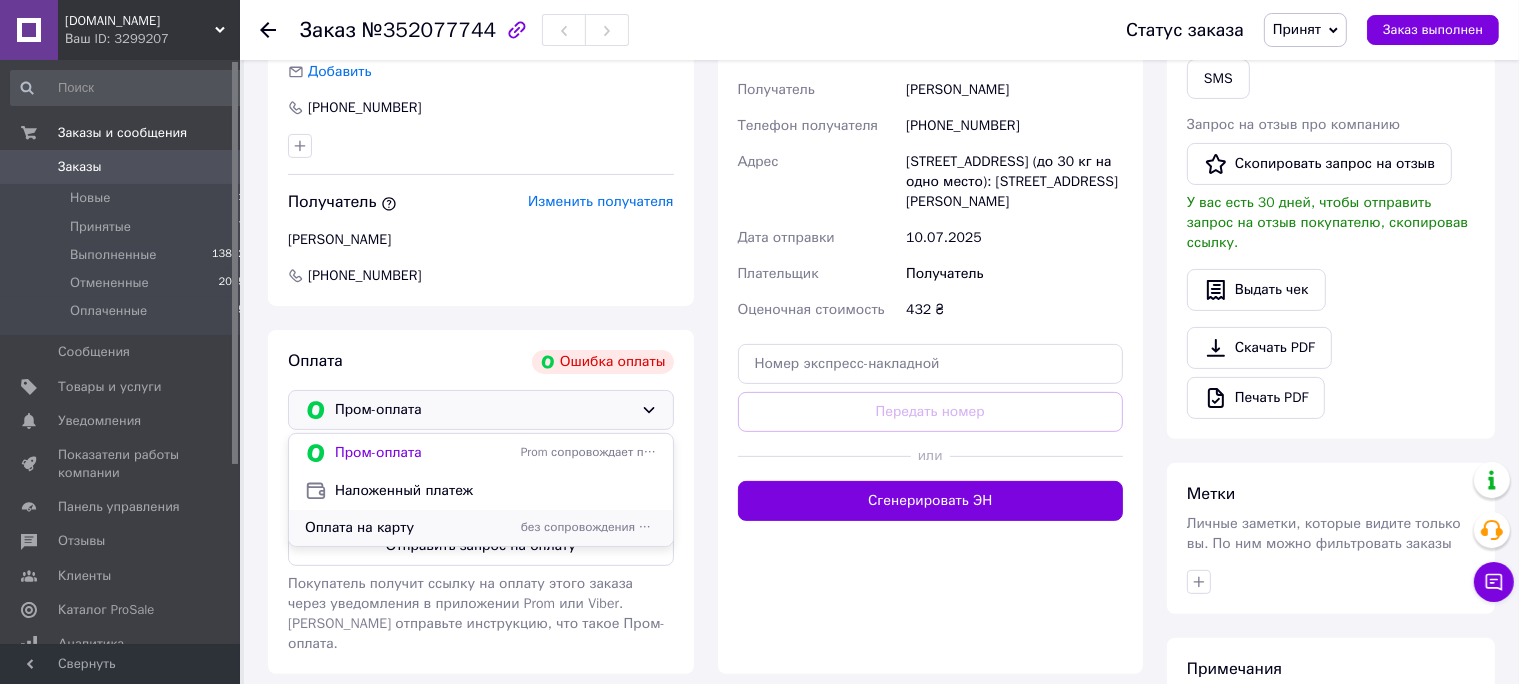 click on "Оплата на карту" at bounding box center [409, 528] 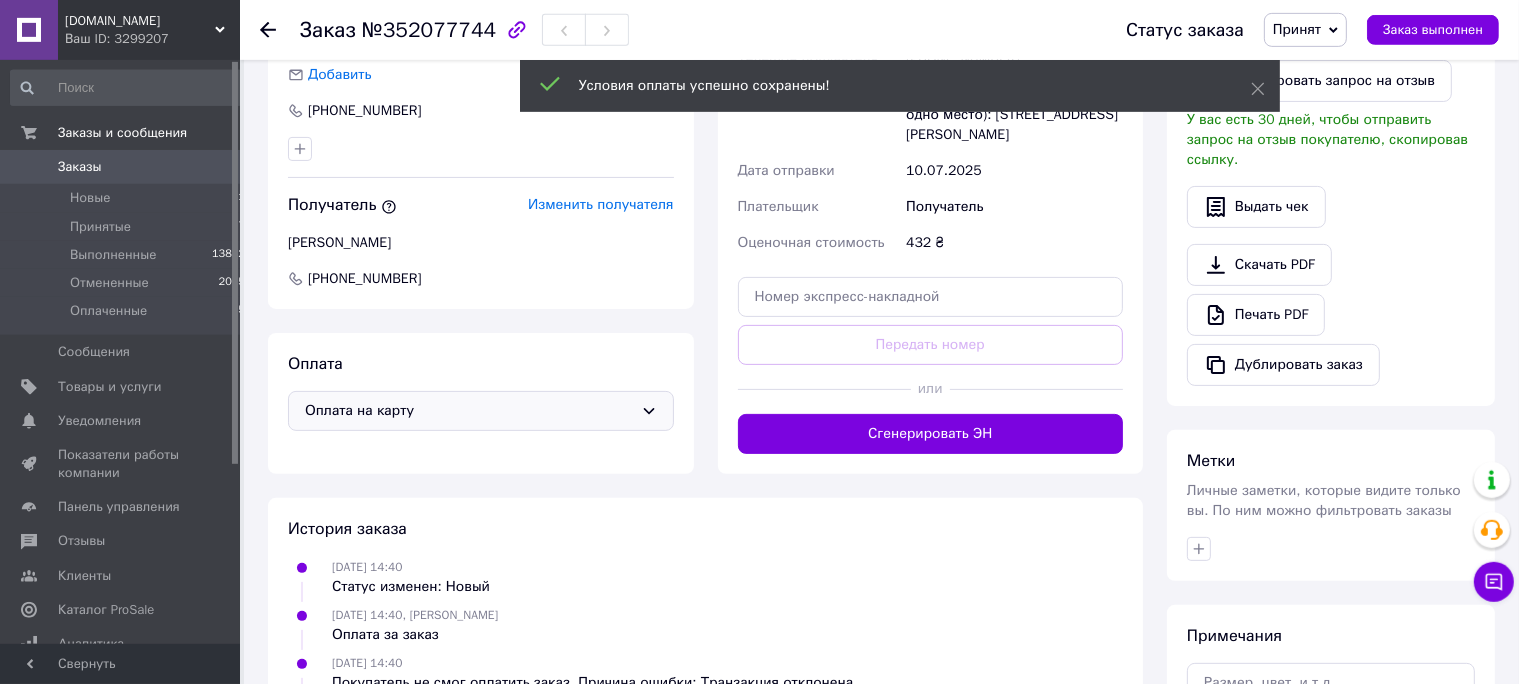 scroll, scrollTop: 211, scrollLeft: 0, axis: vertical 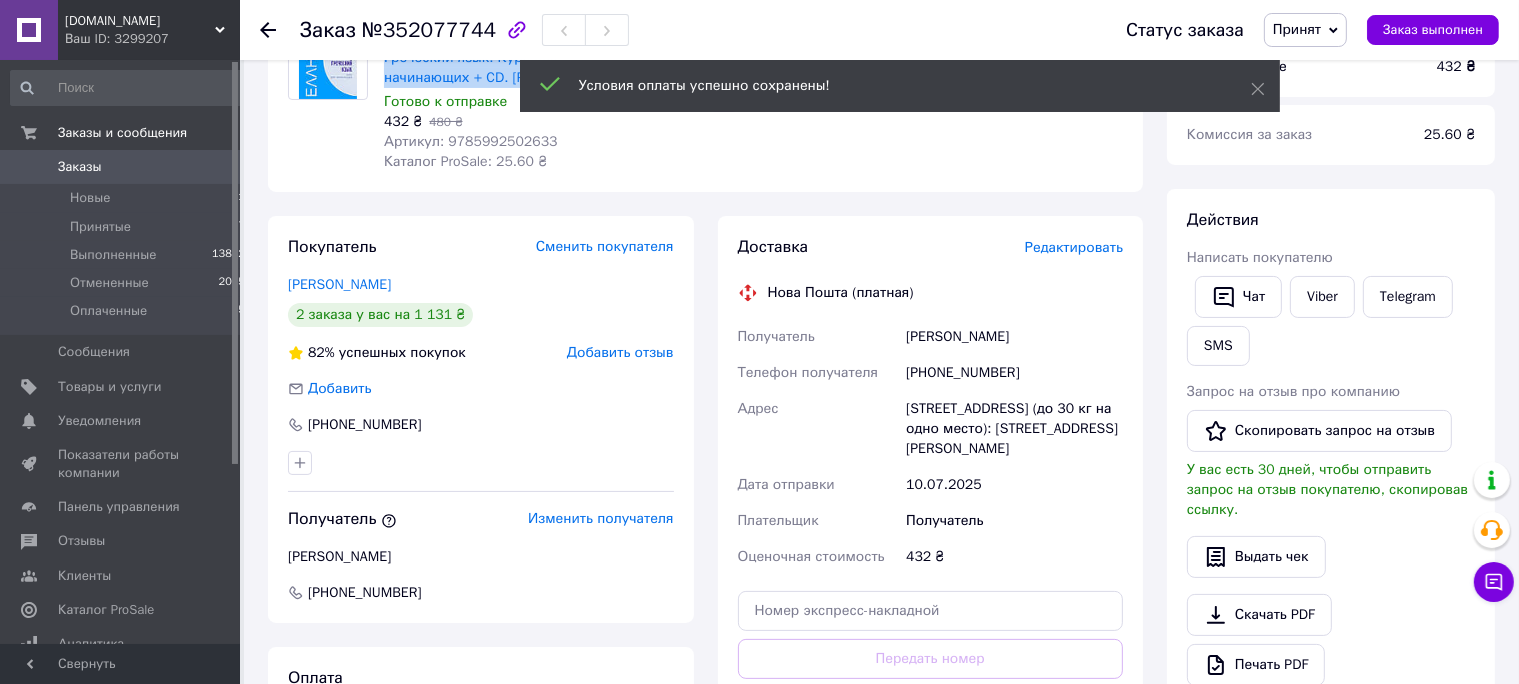 click on "Принят" at bounding box center (1305, 30) 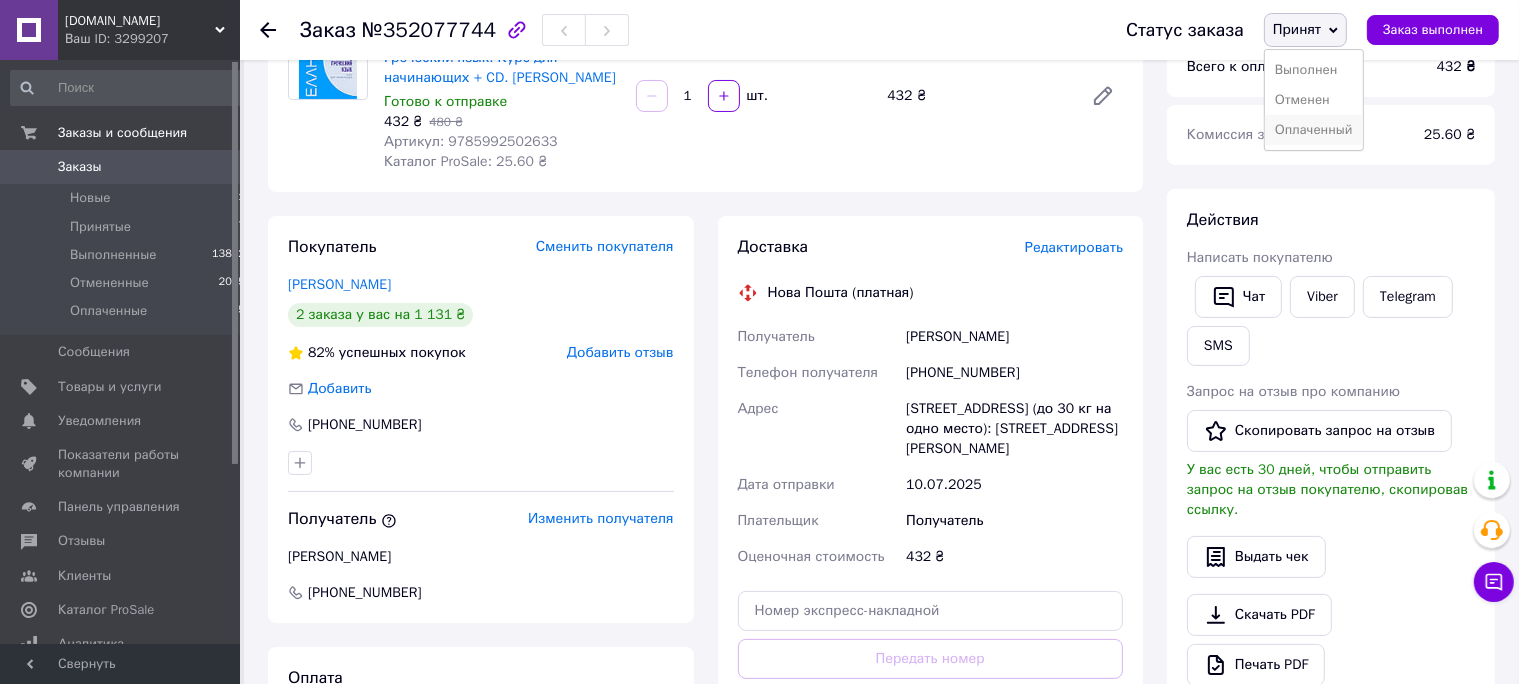 click on "Оплаченный" at bounding box center (1314, 130) 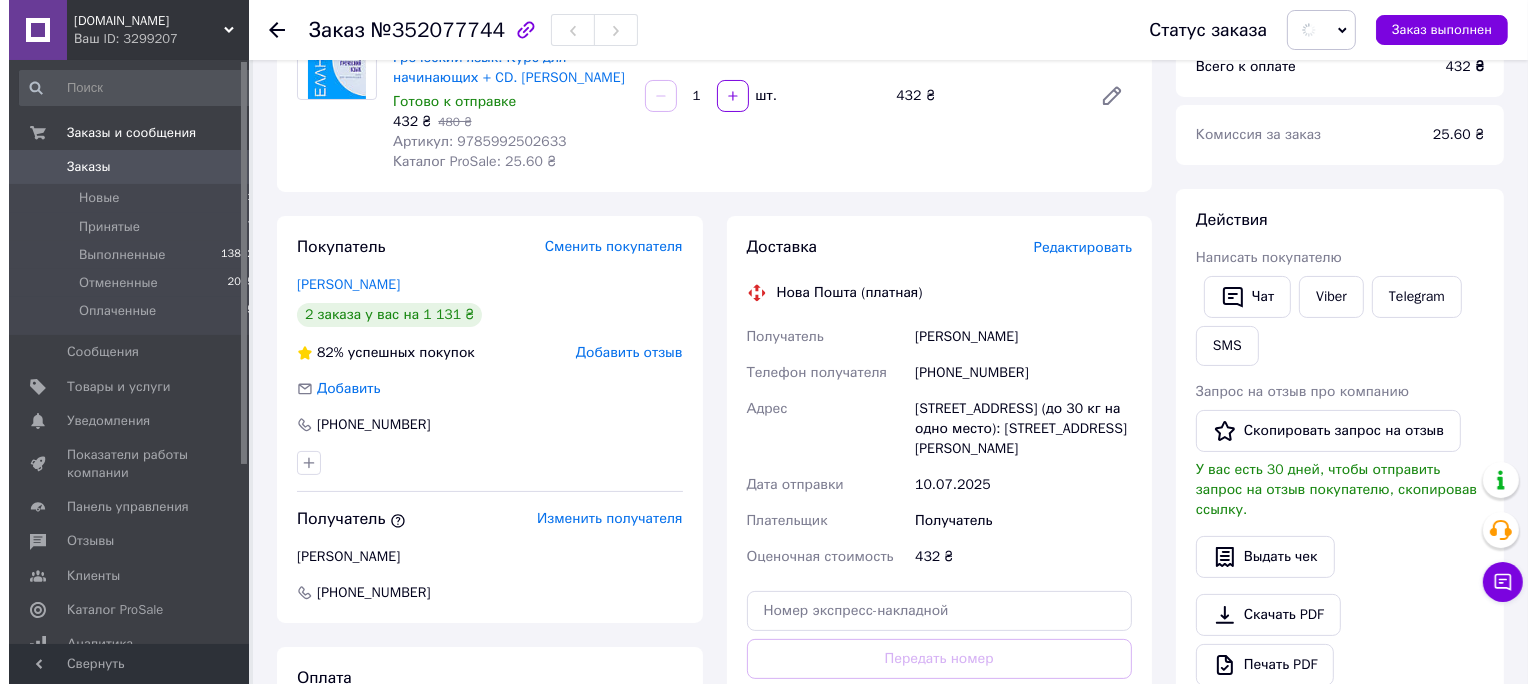 scroll, scrollTop: 0, scrollLeft: 0, axis: both 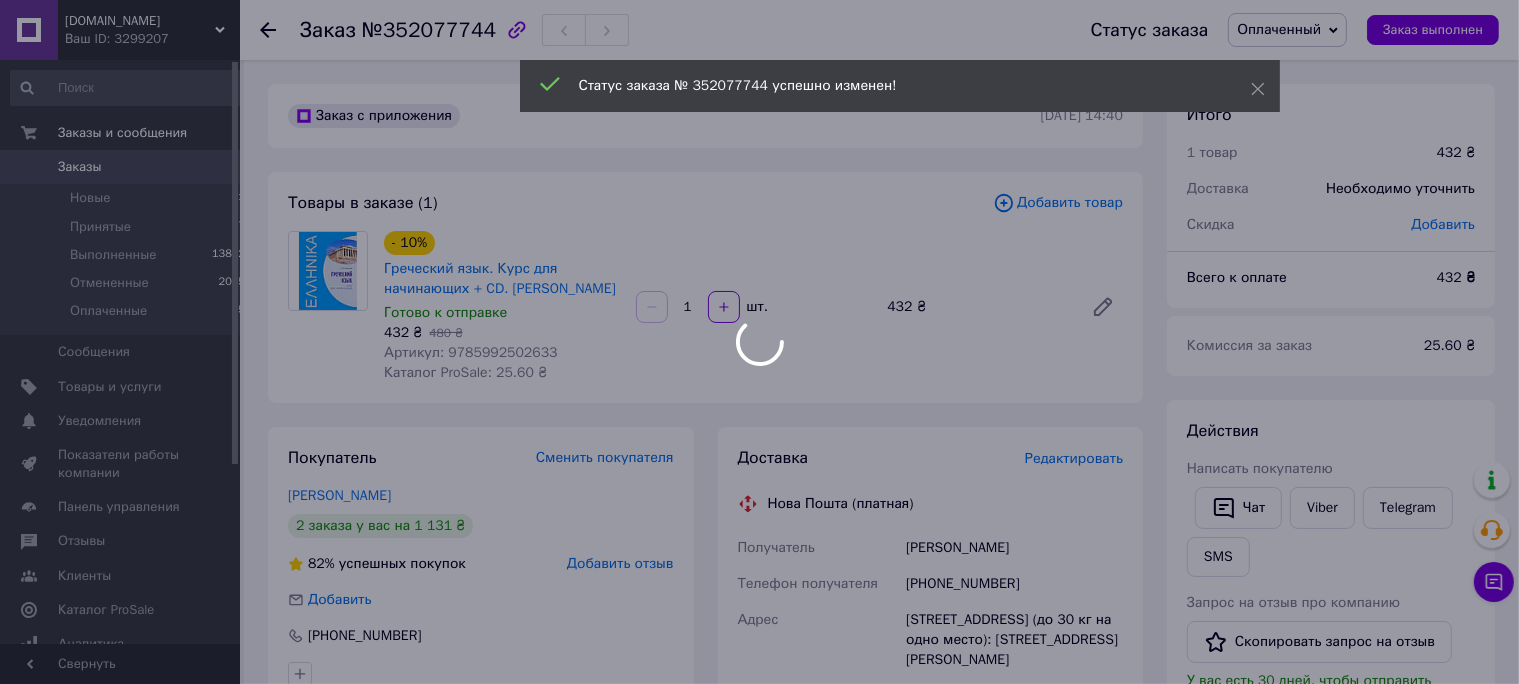 click at bounding box center (759, 342) 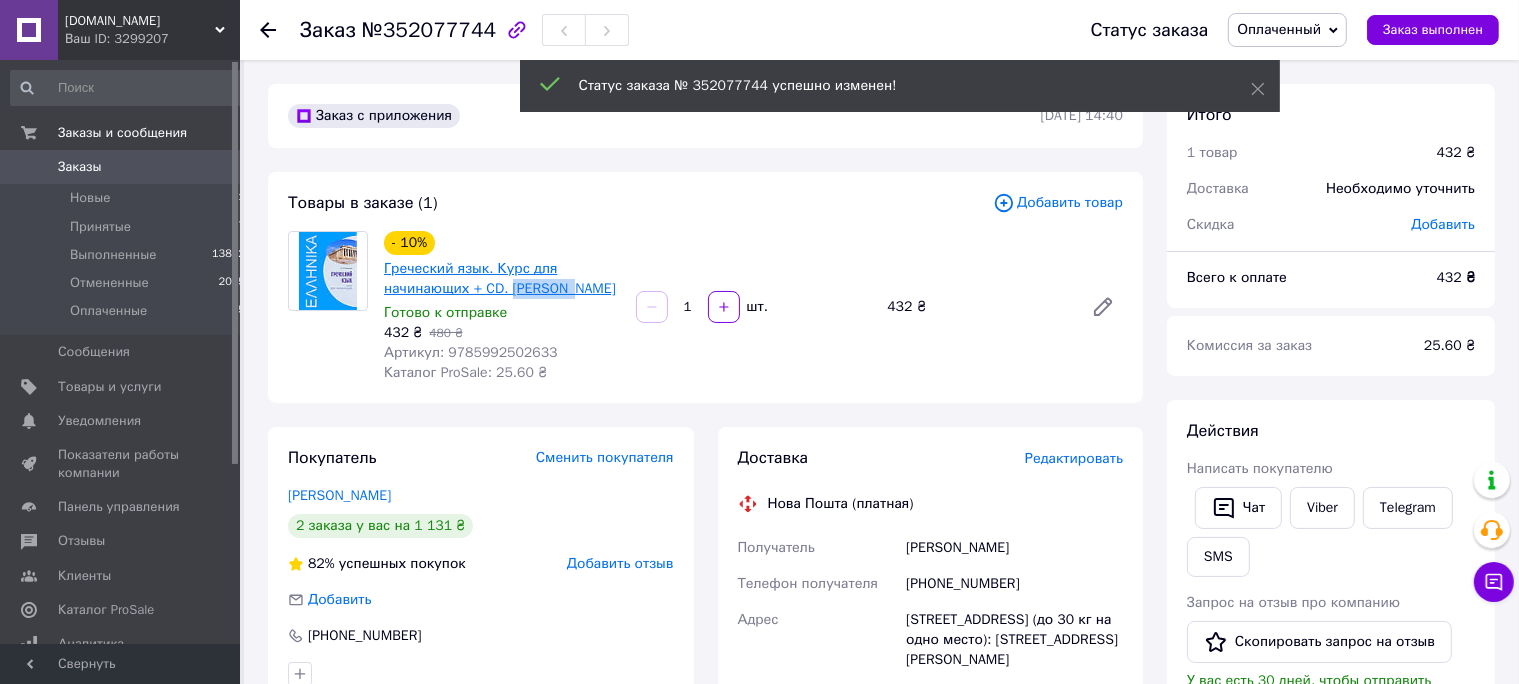 drag, startPoint x: 568, startPoint y: 290, endPoint x: 513, endPoint y: 294, distance: 55.145264 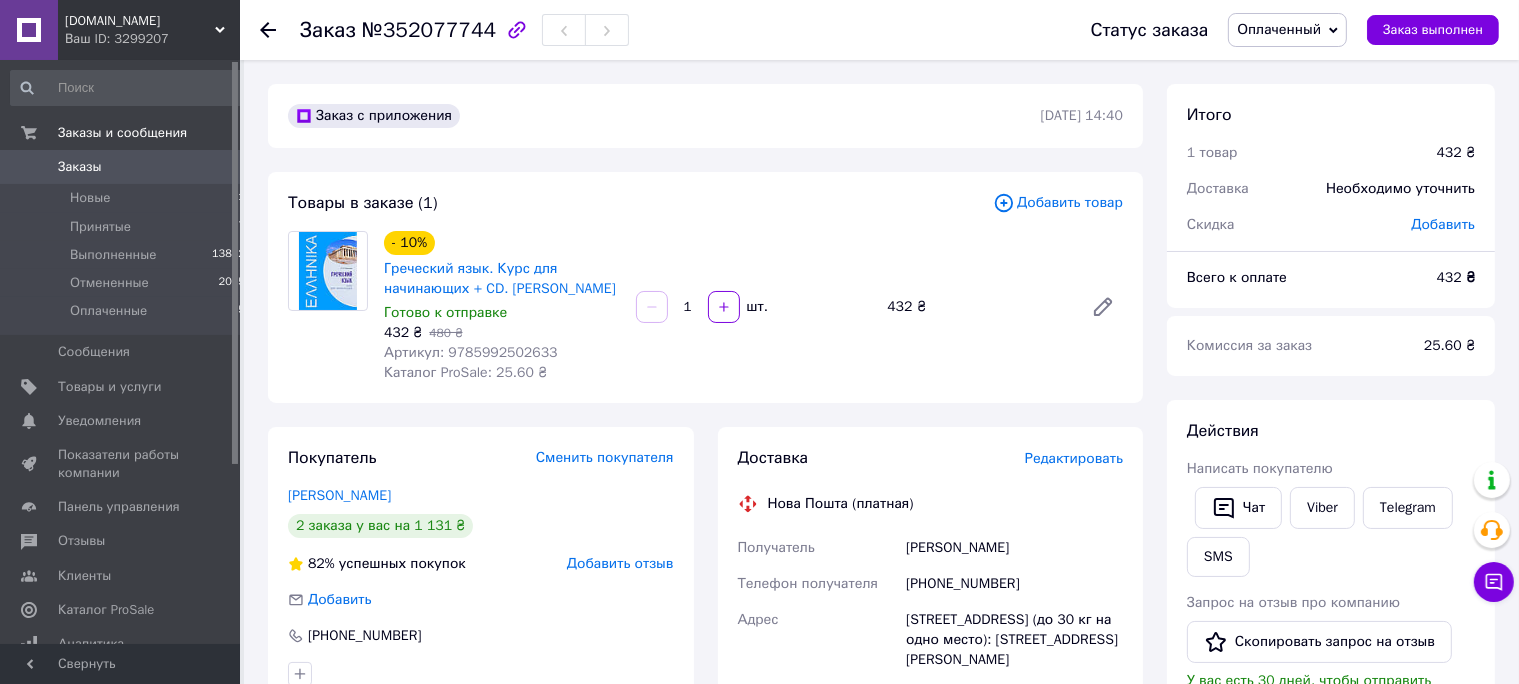 click on "Редактировать" at bounding box center (1074, 458) 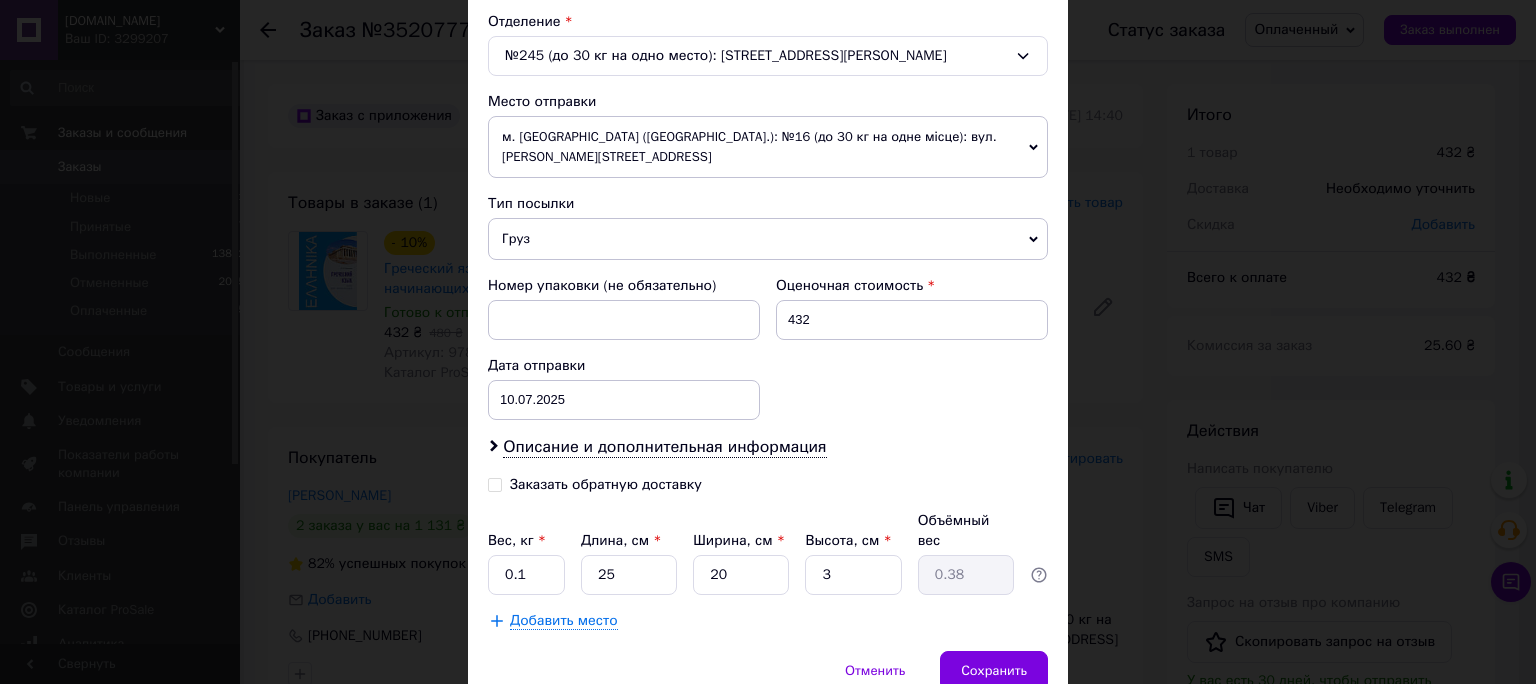 scroll, scrollTop: 674, scrollLeft: 0, axis: vertical 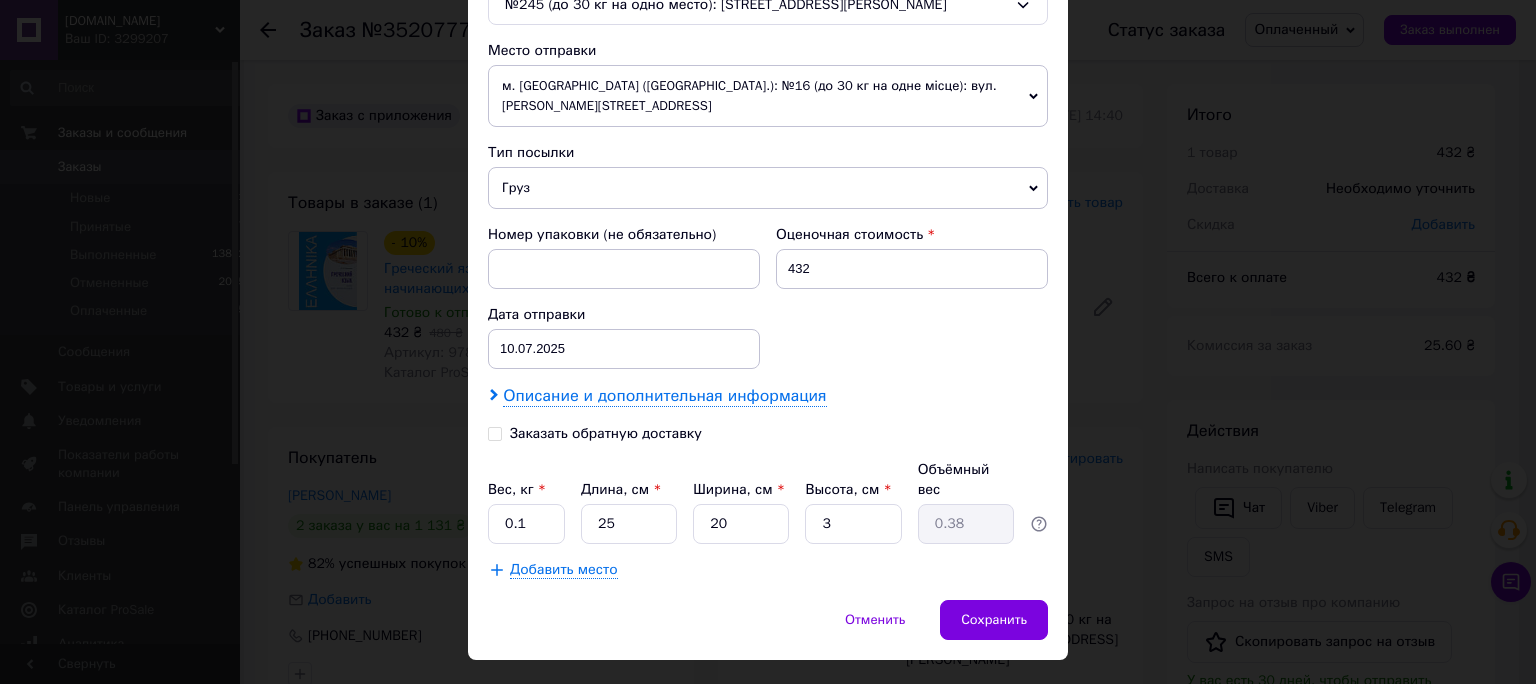 click on "Описание и дополнительная информация" at bounding box center (664, 396) 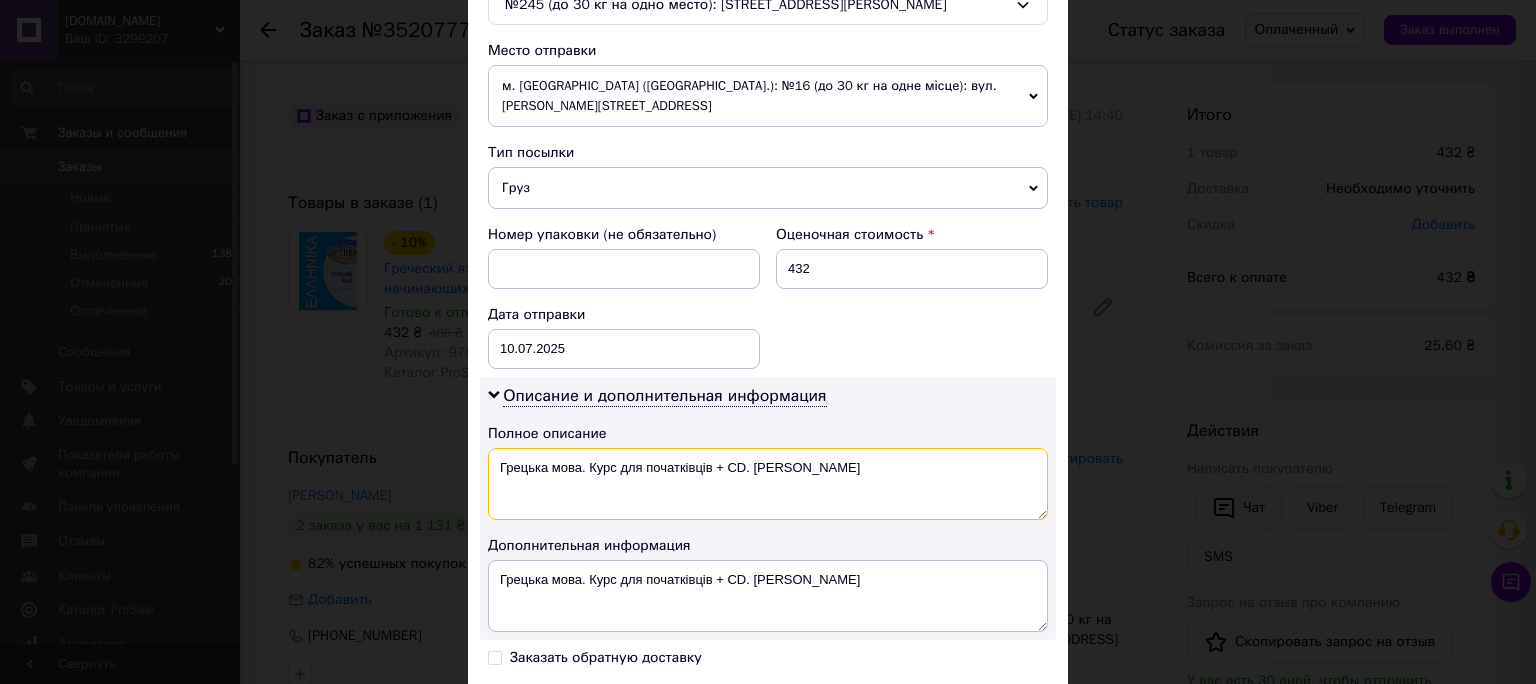 click on "Грецька мова. Курс для початківців + CD. [PERSON_NAME]" at bounding box center (768, 484) 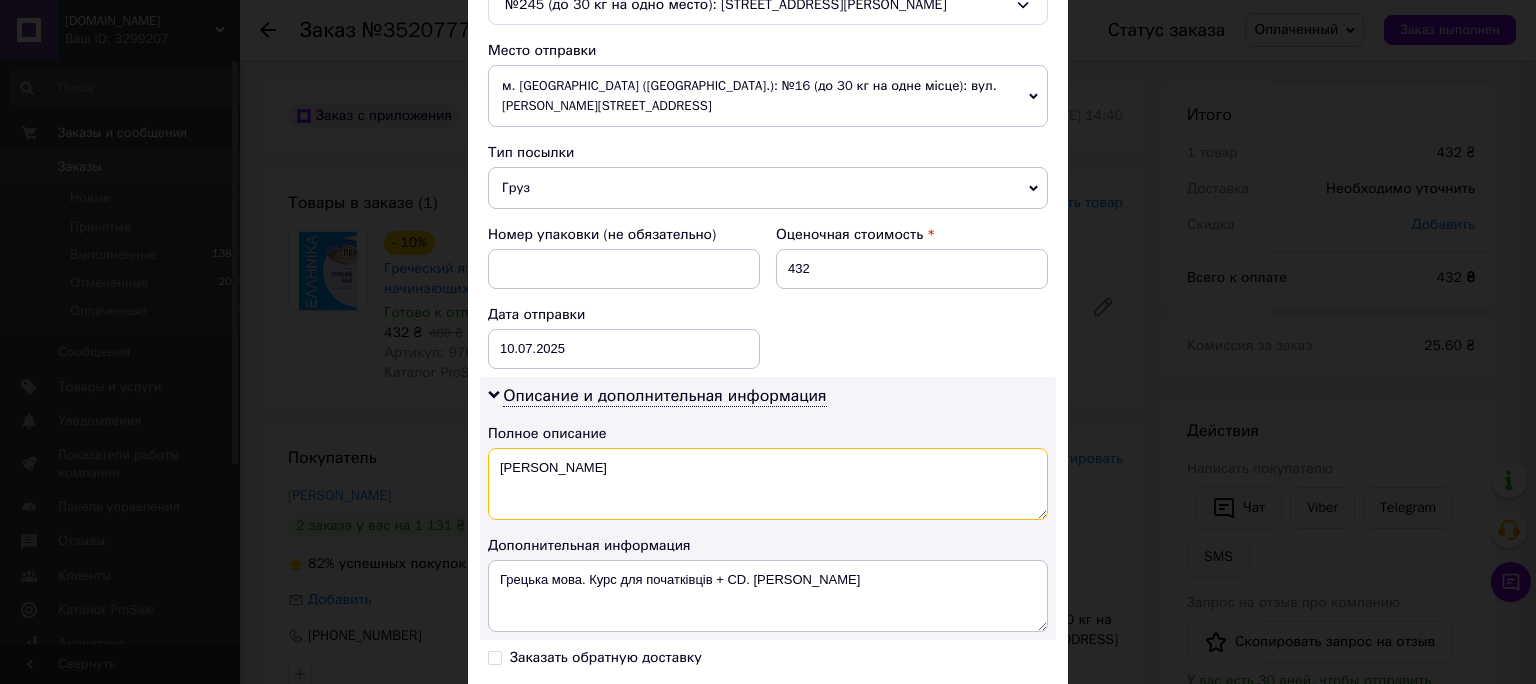 type on "[PERSON_NAME]" 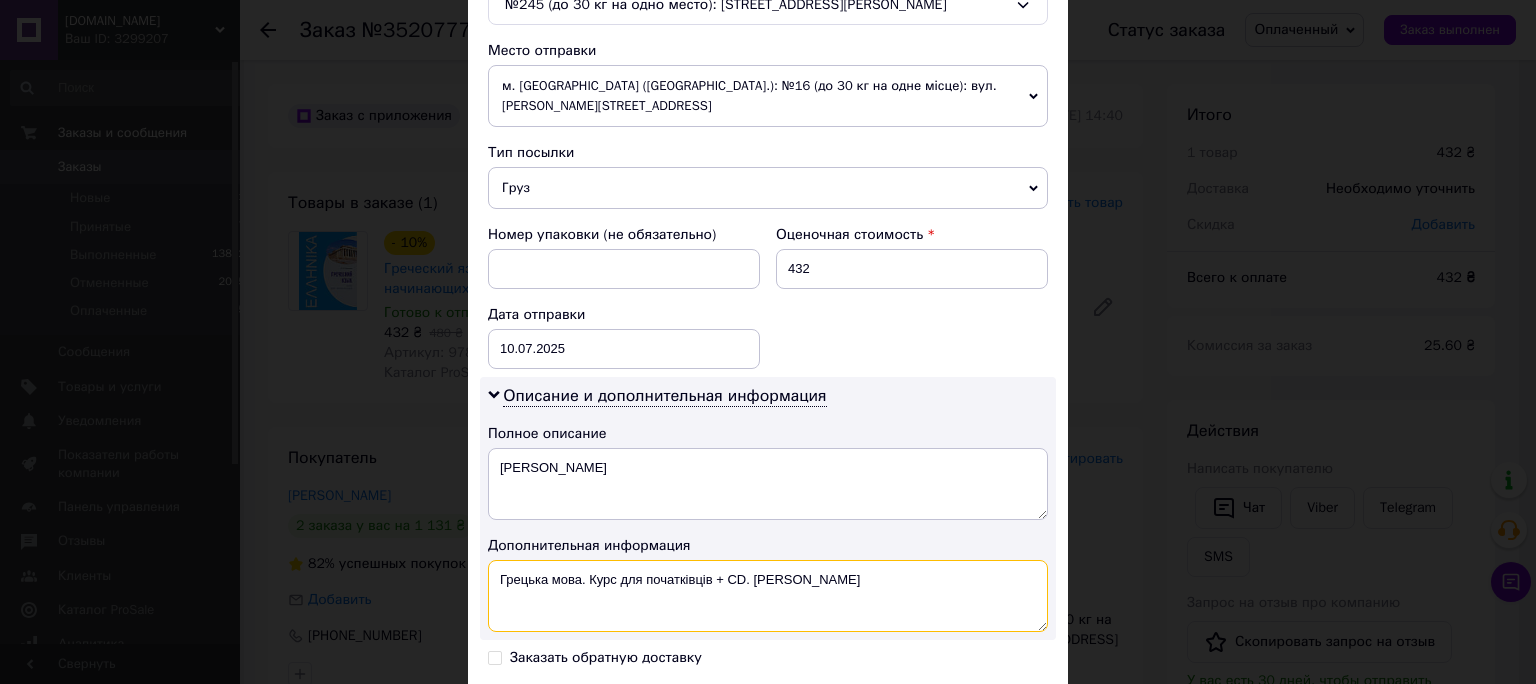 click on "Грецька мова. Курс для початківців + CD. [PERSON_NAME]" at bounding box center (768, 596) 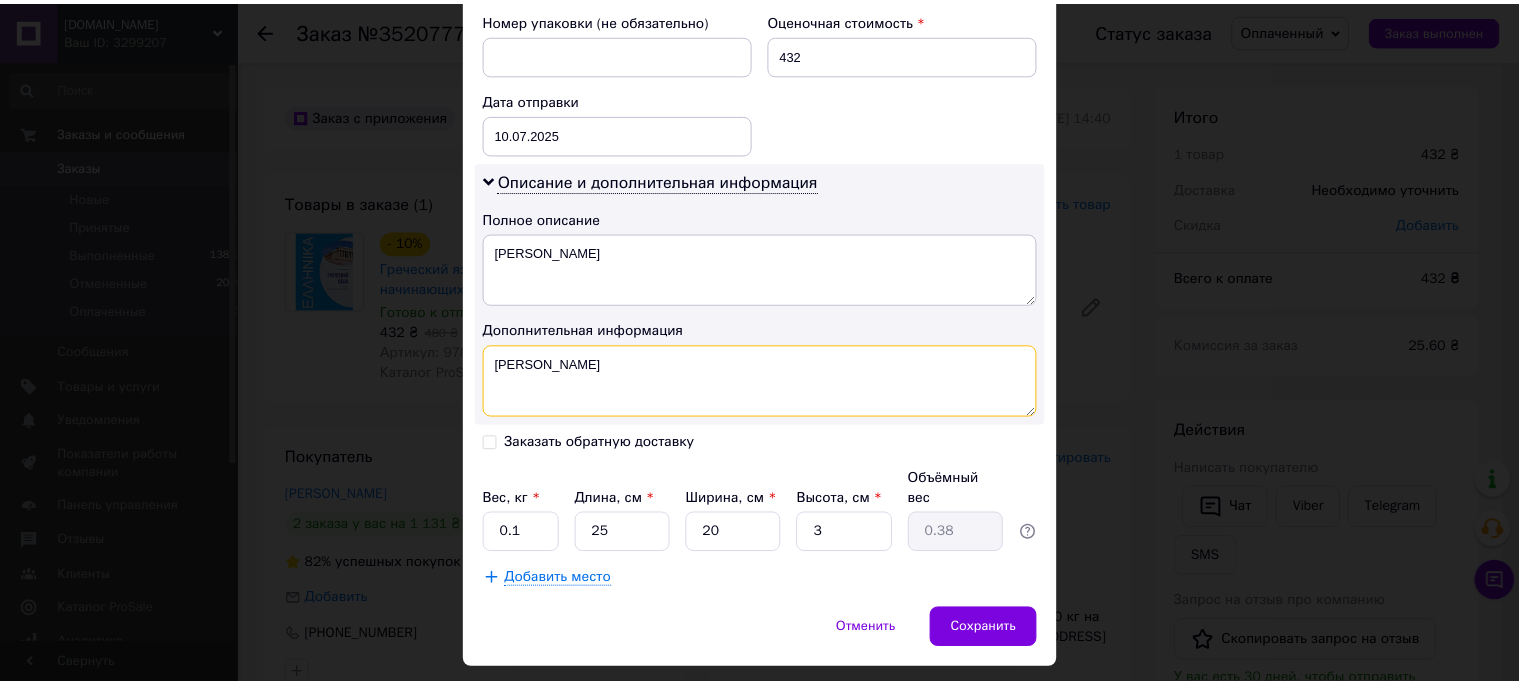 scroll, scrollTop: 898, scrollLeft: 0, axis: vertical 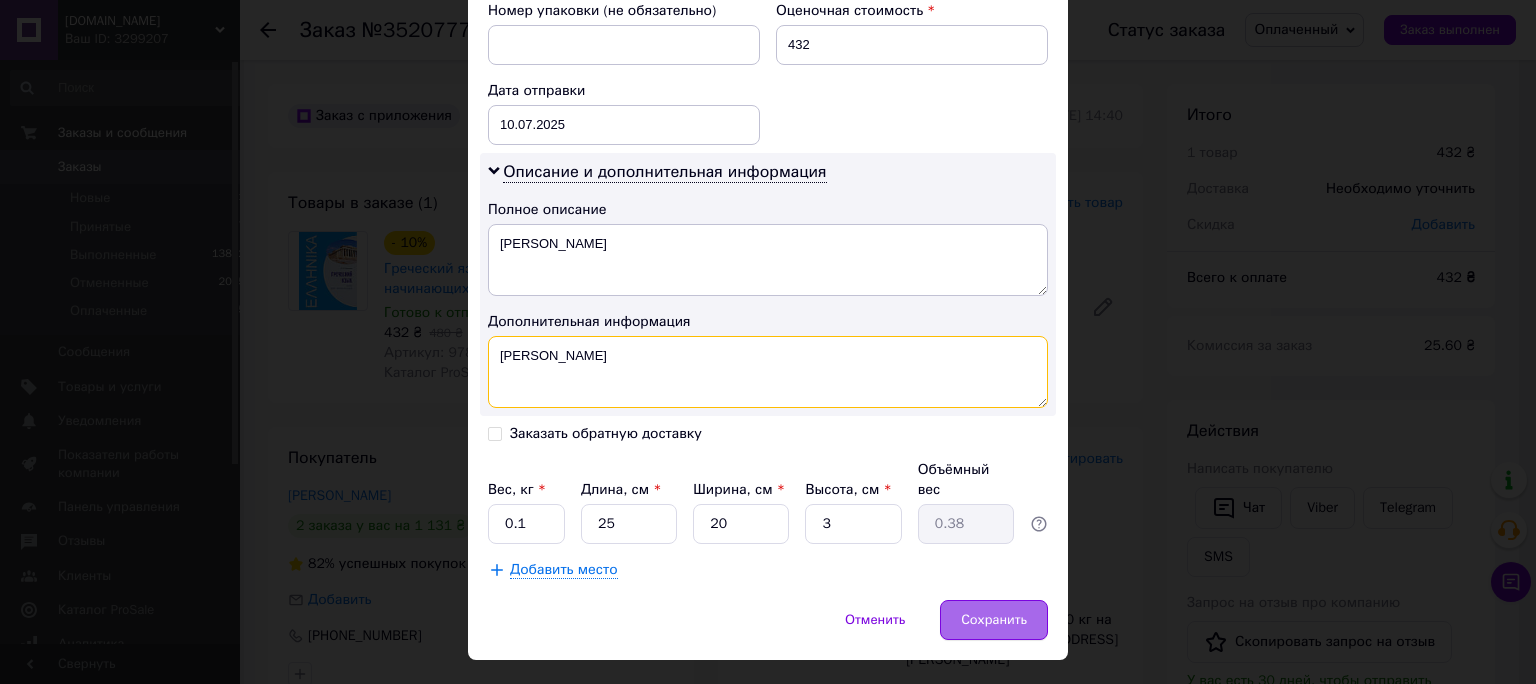 type on "[PERSON_NAME]" 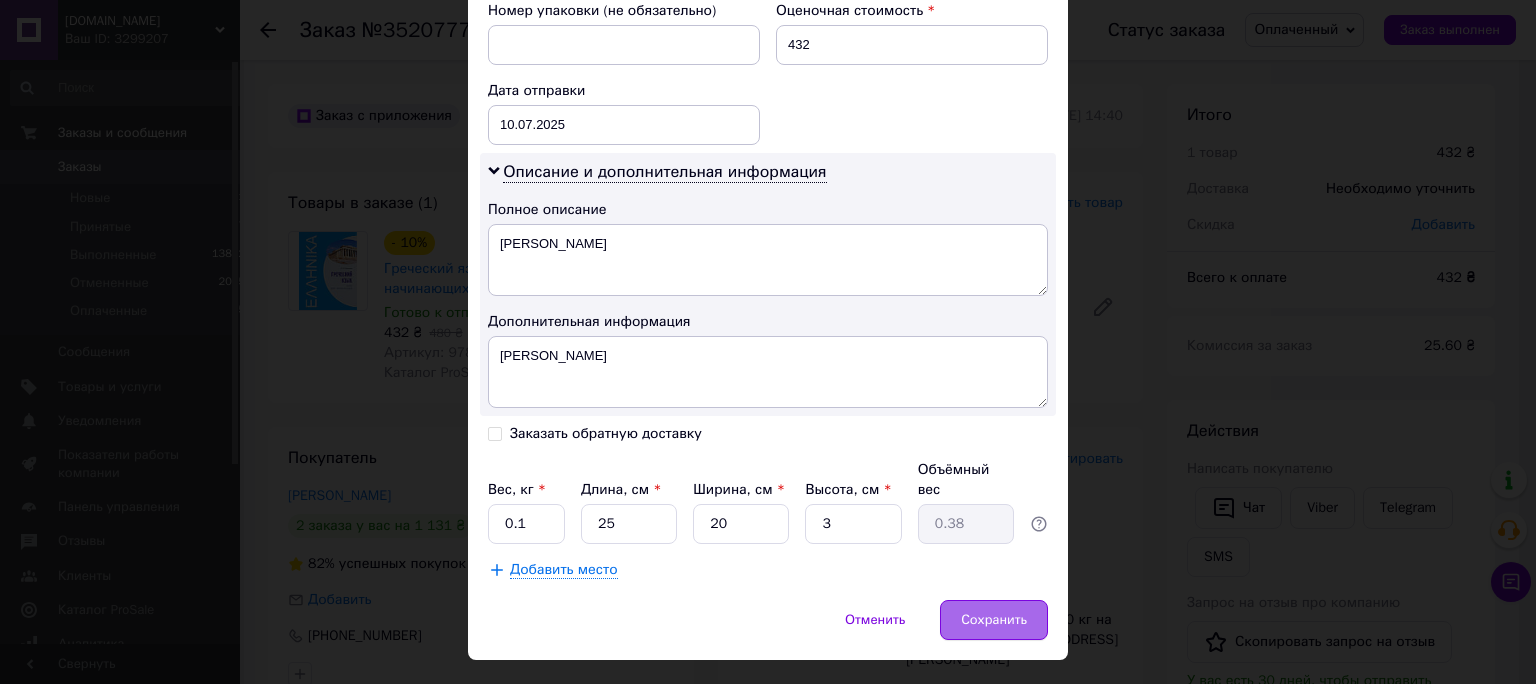 click on "Сохранить" at bounding box center [994, 620] 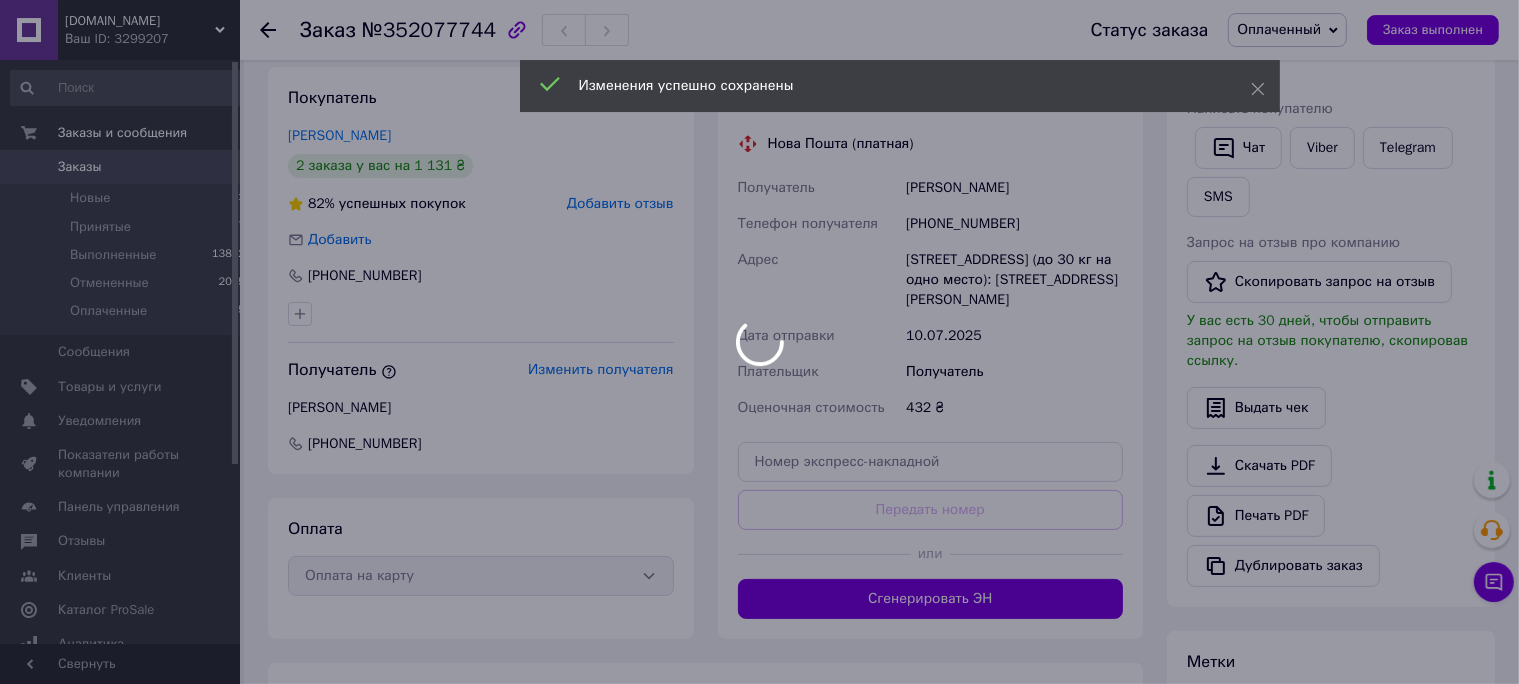 scroll, scrollTop: 633, scrollLeft: 0, axis: vertical 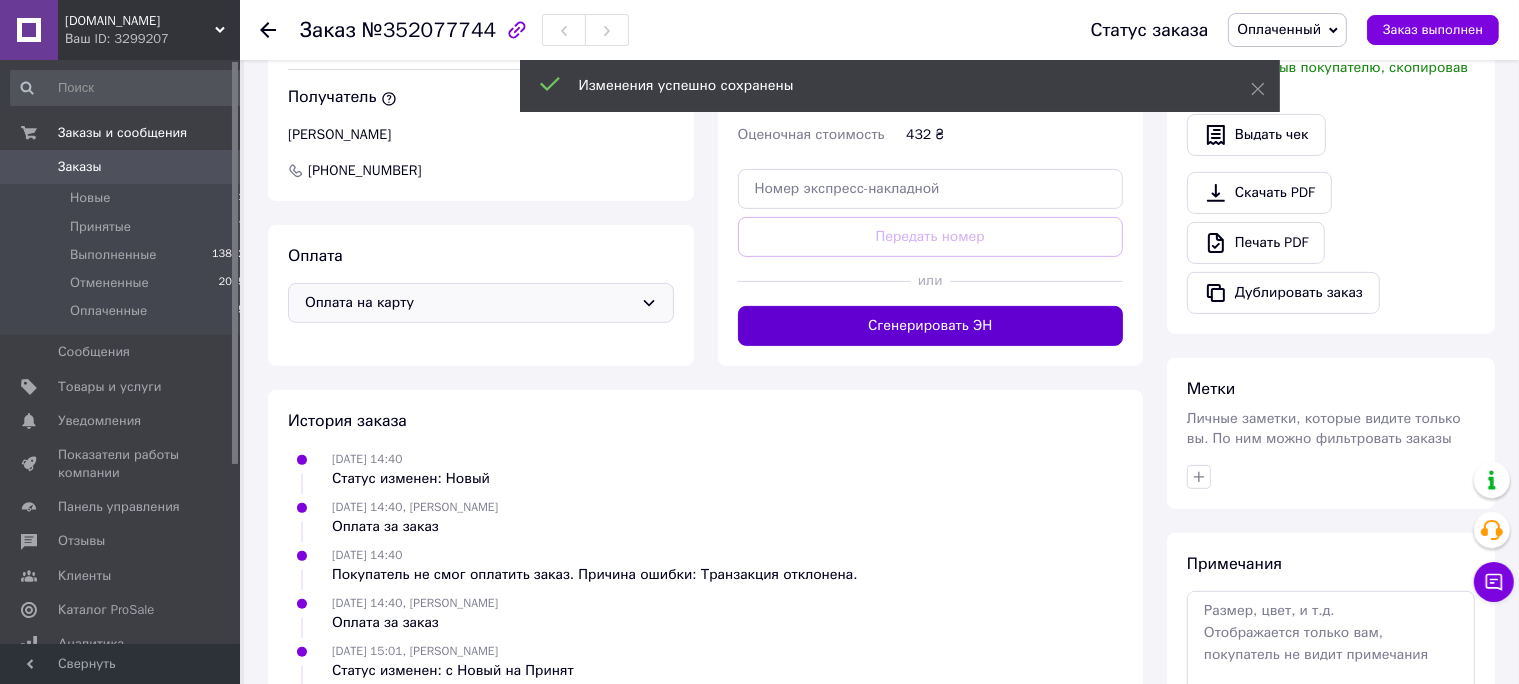 click on "Сгенерировать ЭН" at bounding box center (931, 326) 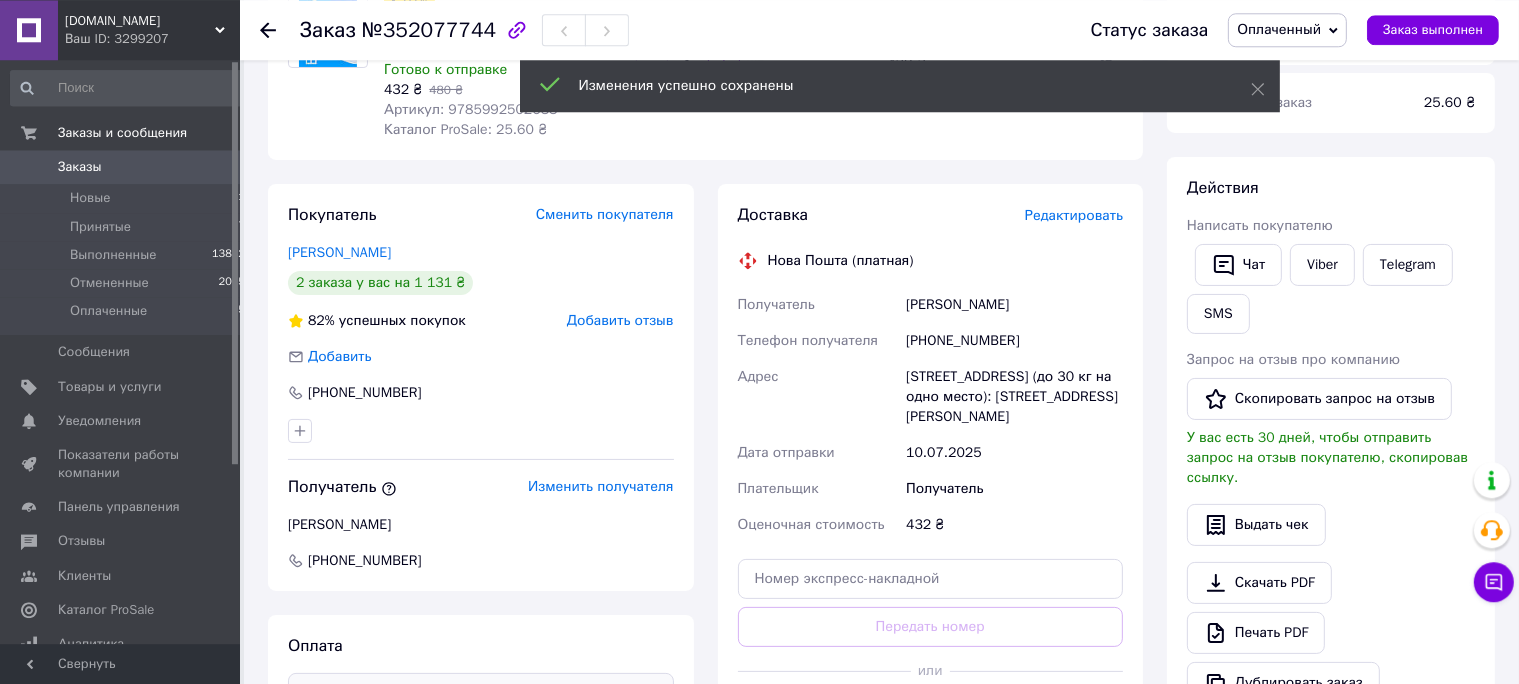 scroll, scrollTop: 211, scrollLeft: 0, axis: vertical 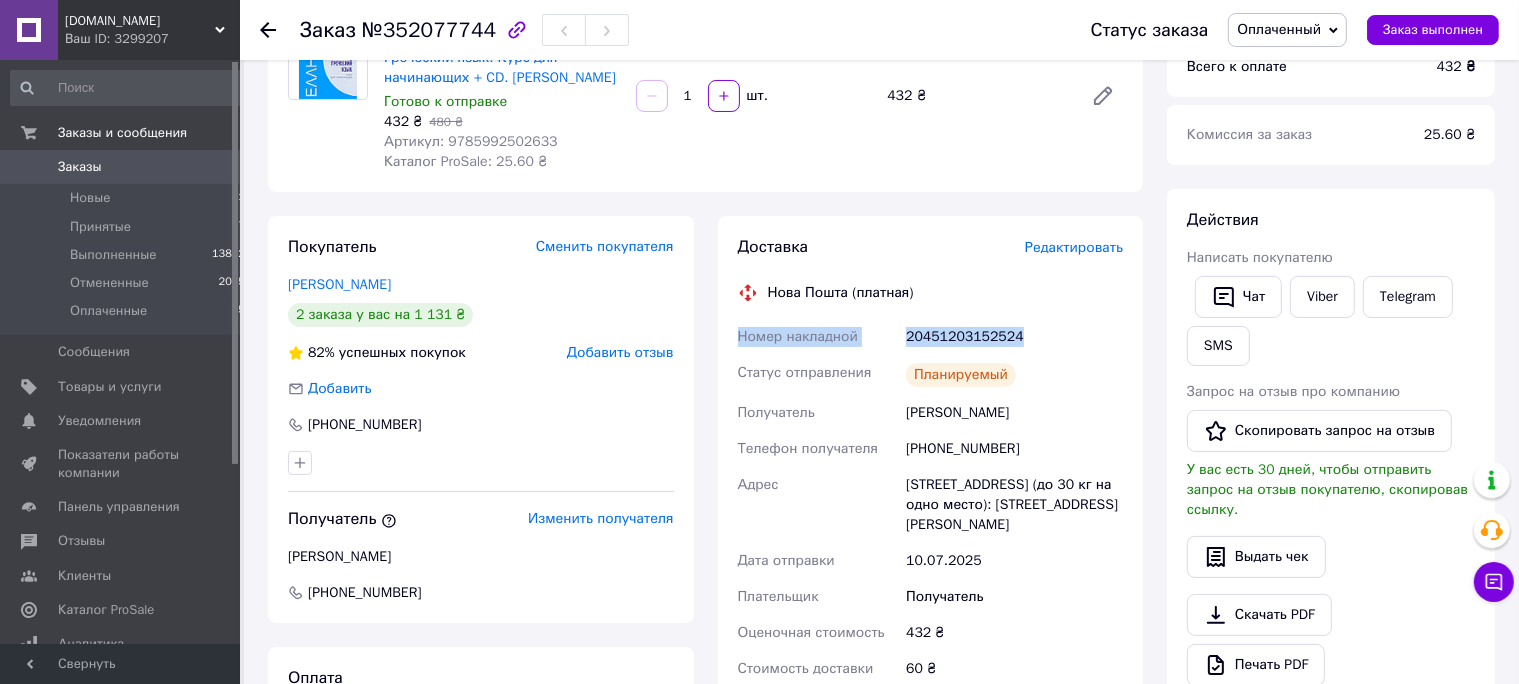 drag, startPoint x: 738, startPoint y: 334, endPoint x: 1030, endPoint y: 332, distance: 292.00684 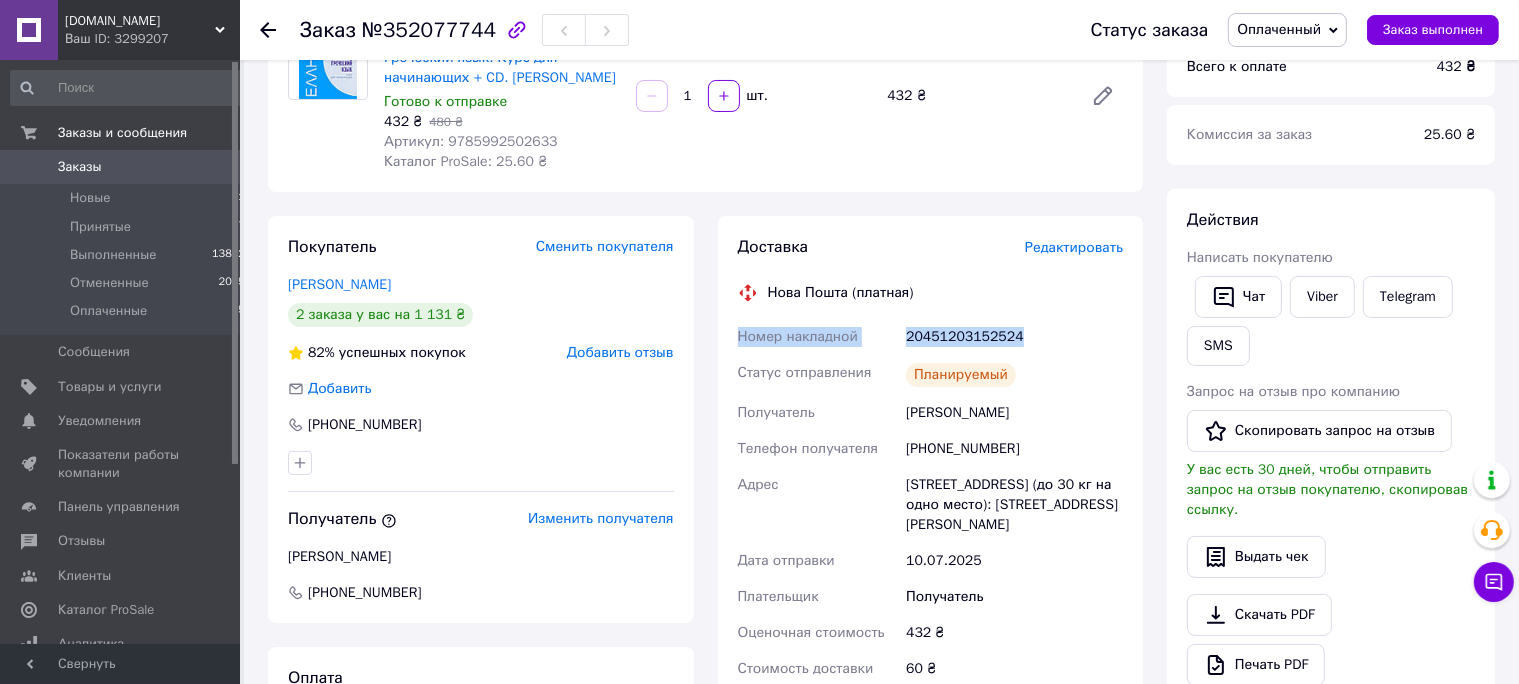 click 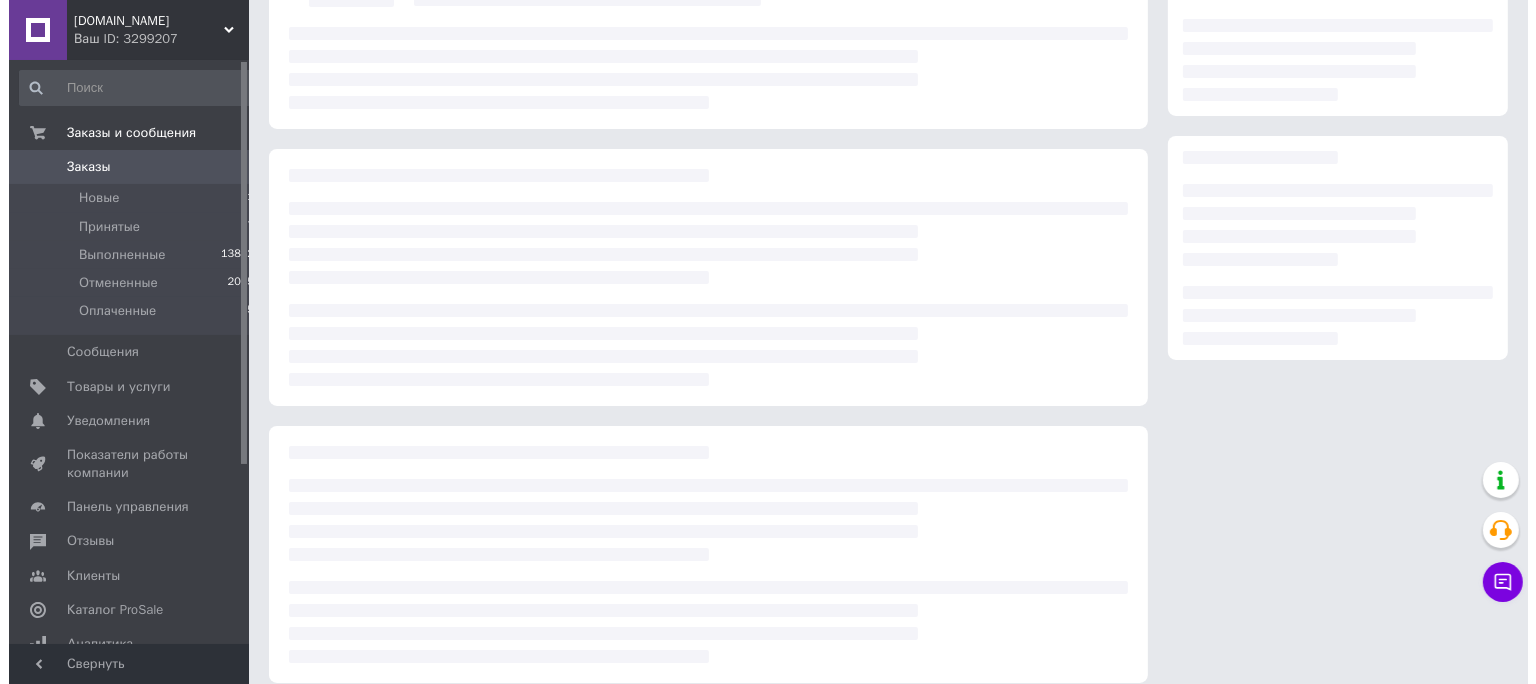 scroll, scrollTop: 0, scrollLeft: 0, axis: both 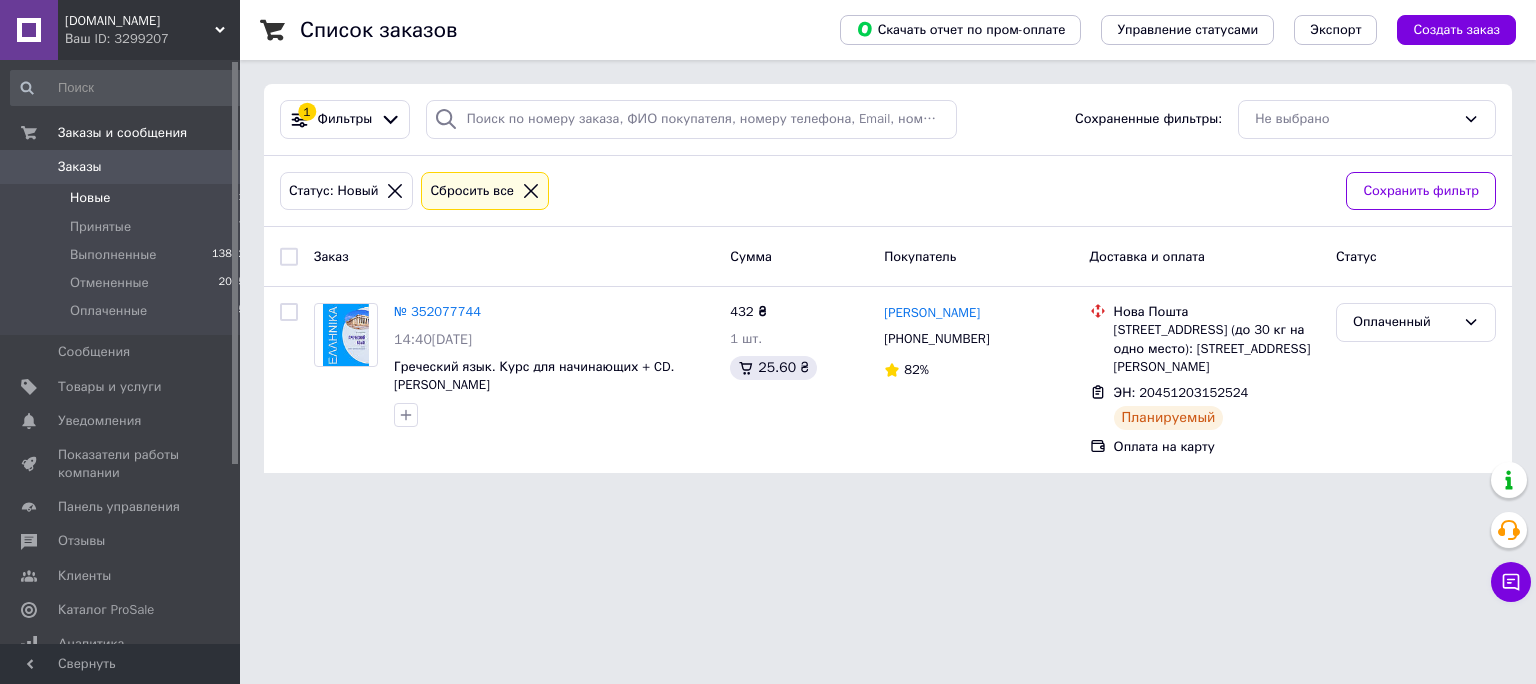click on "Новые" at bounding box center [90, 198] 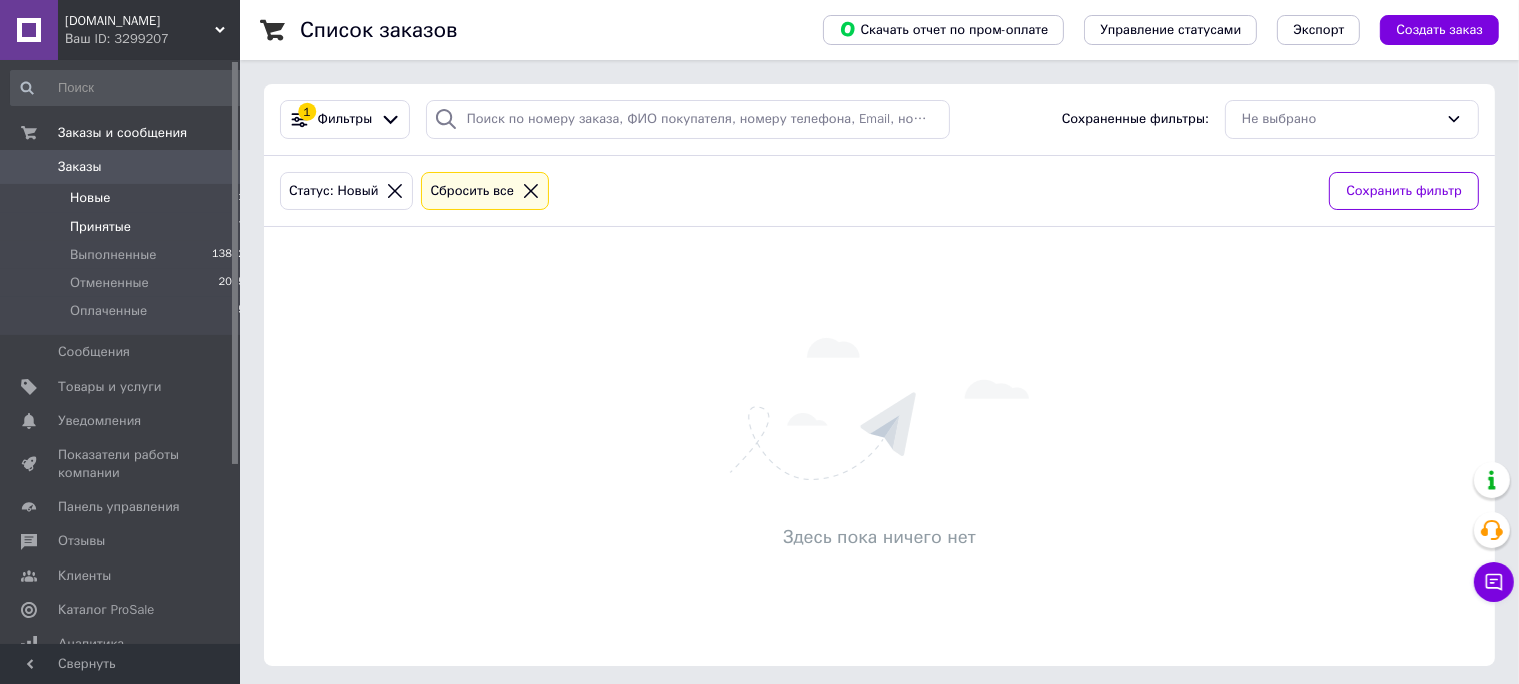 click on "Принятые 7" at bounding box center [128, 227] 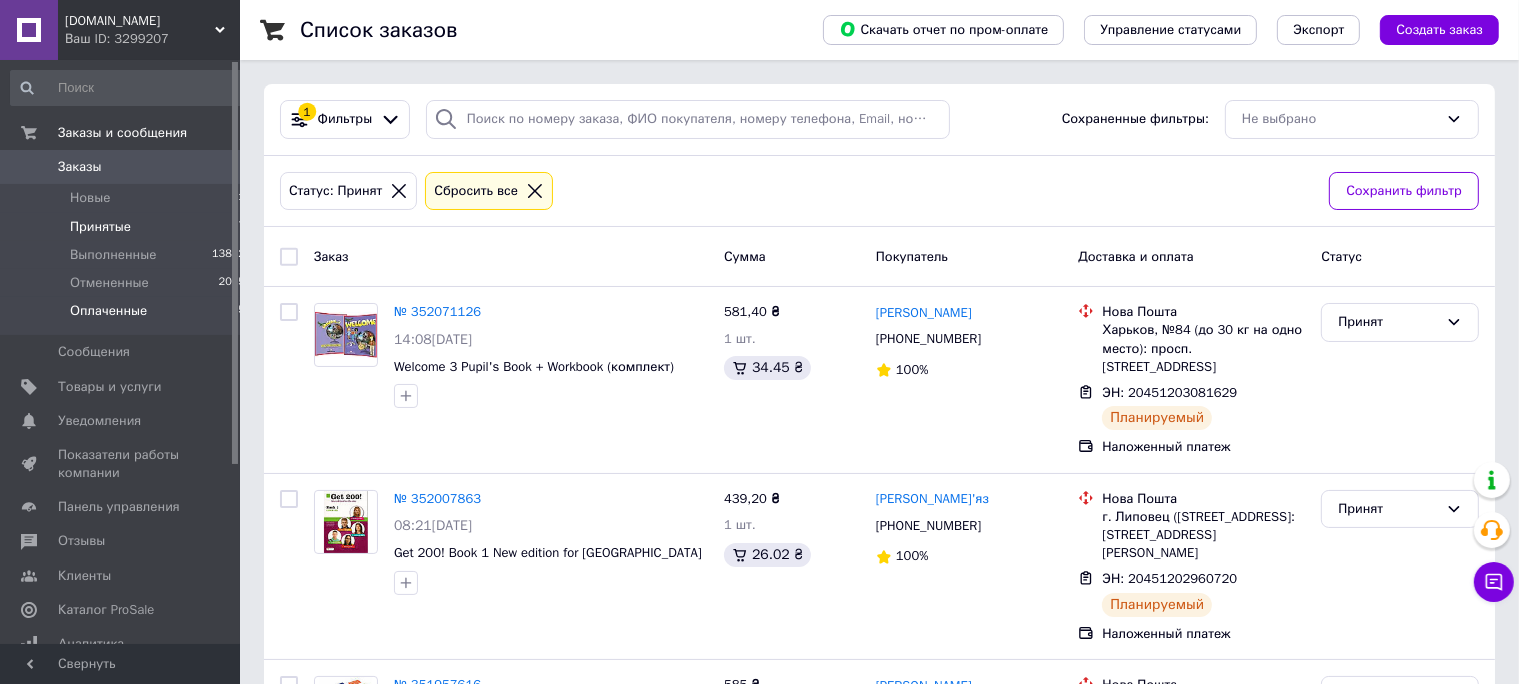 click on "Оплаченные" at bounding box center (108, 311) 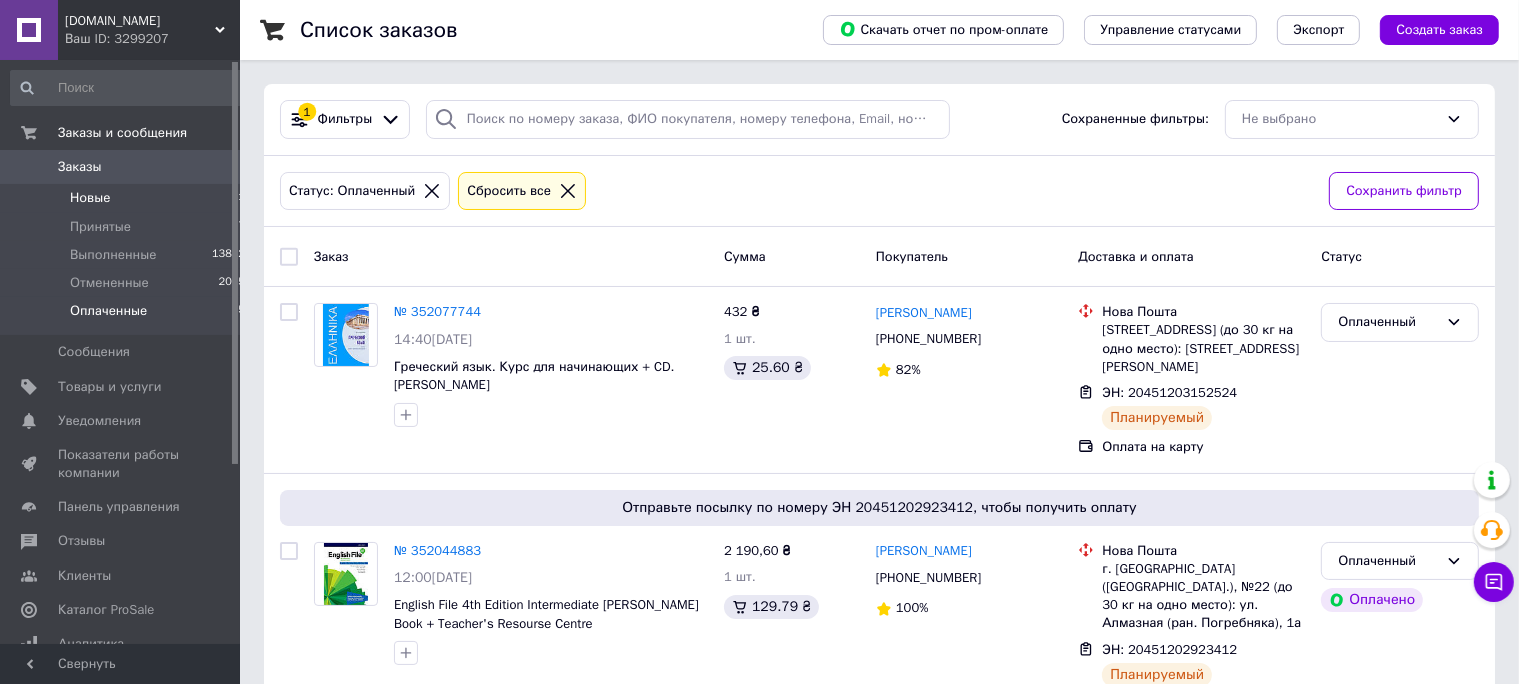 click on "Новые" at bounding box center [90, 198] 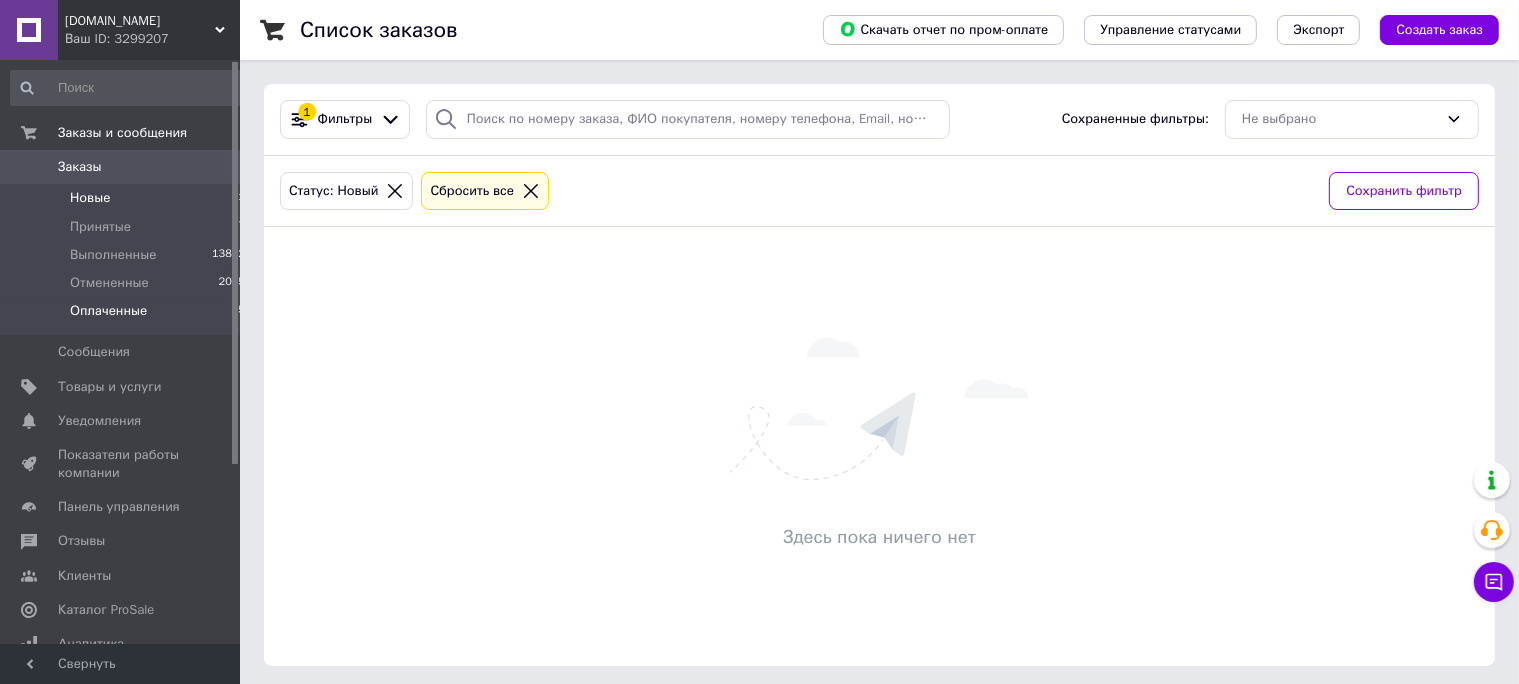 click on "Оплаченные" at bounding box center [108, 311] 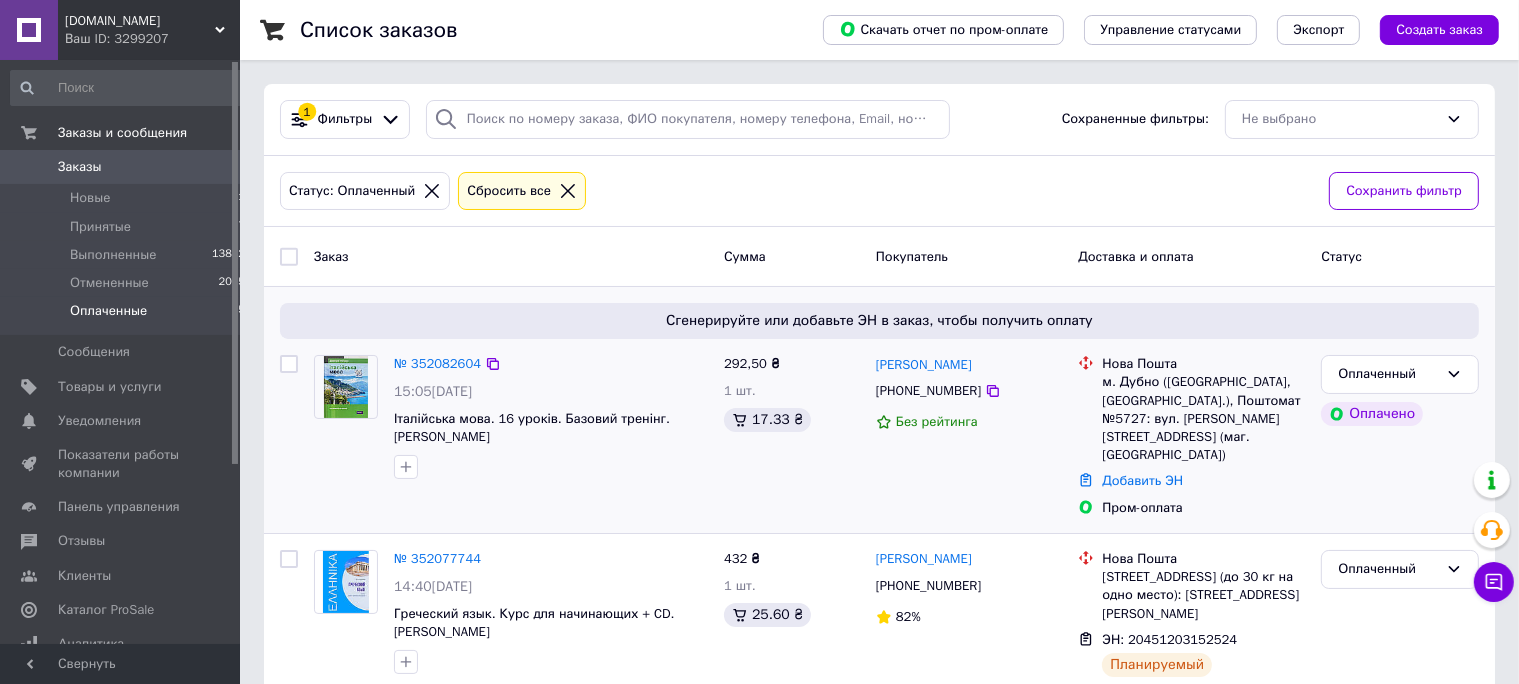 click on "№ 352082604 15:05[DATE] Італійська мова. 16 уроків. Базовий тренінг. [PERSON_NAME]" at bounding box center (551, 417) 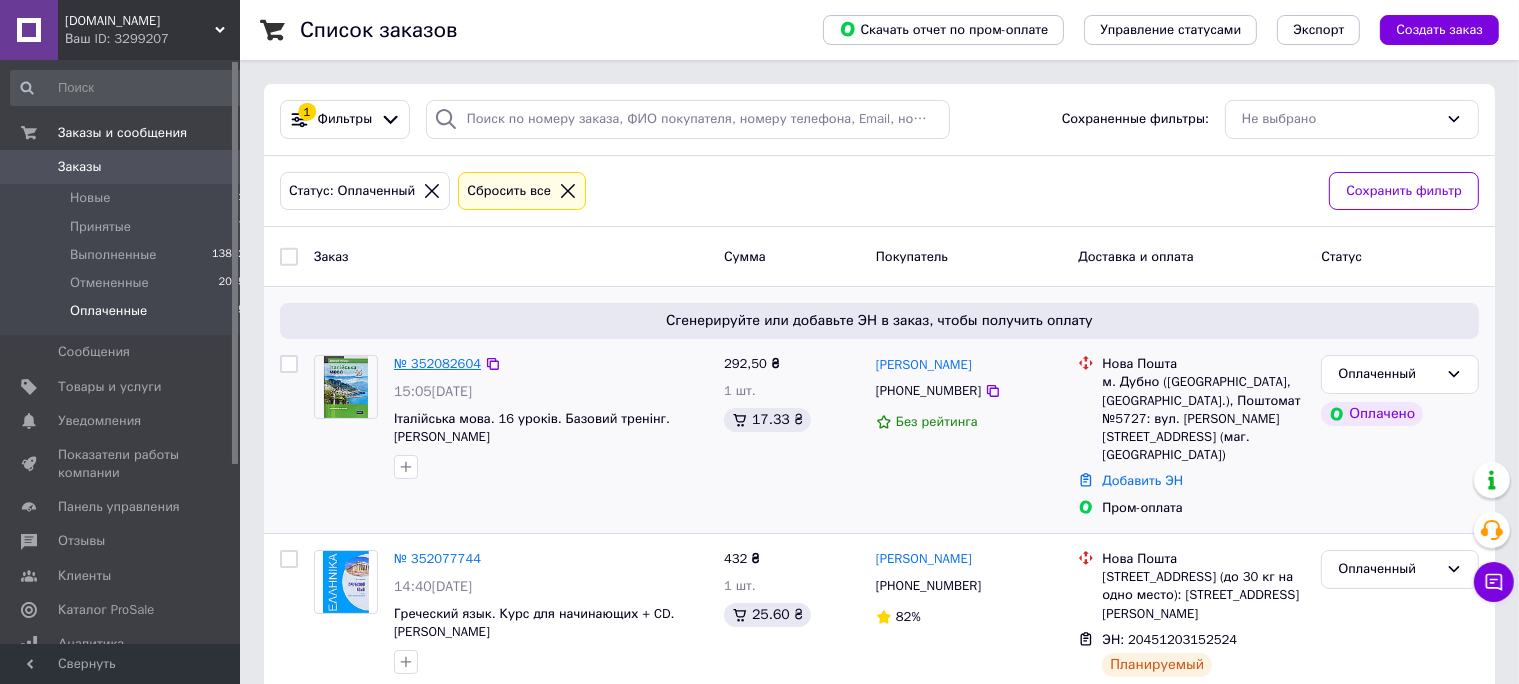 click on "№ 352082604" at bounding box center (437, 363) 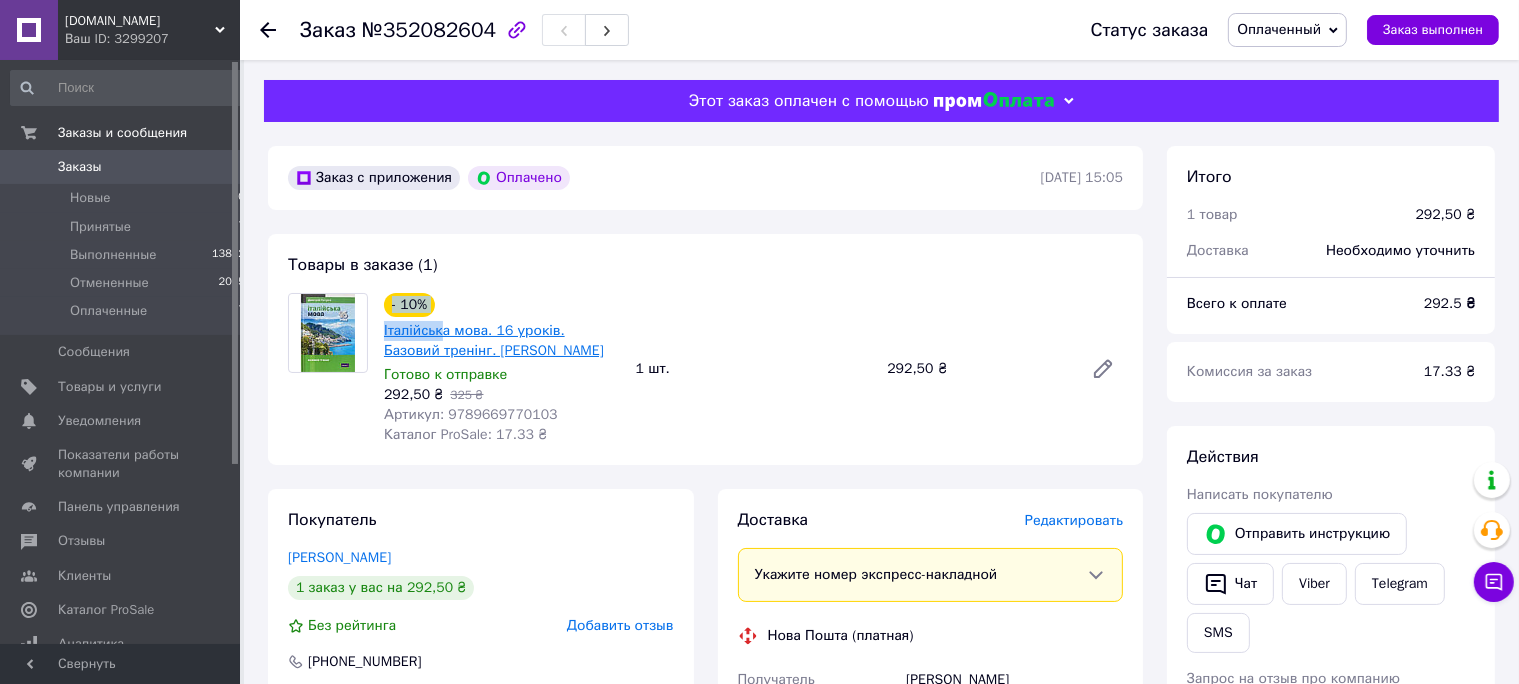 drag, startPoint x: 381, startPoint y: 321, endPoint x: 437, endPoint y: 338, distance: 58.5235 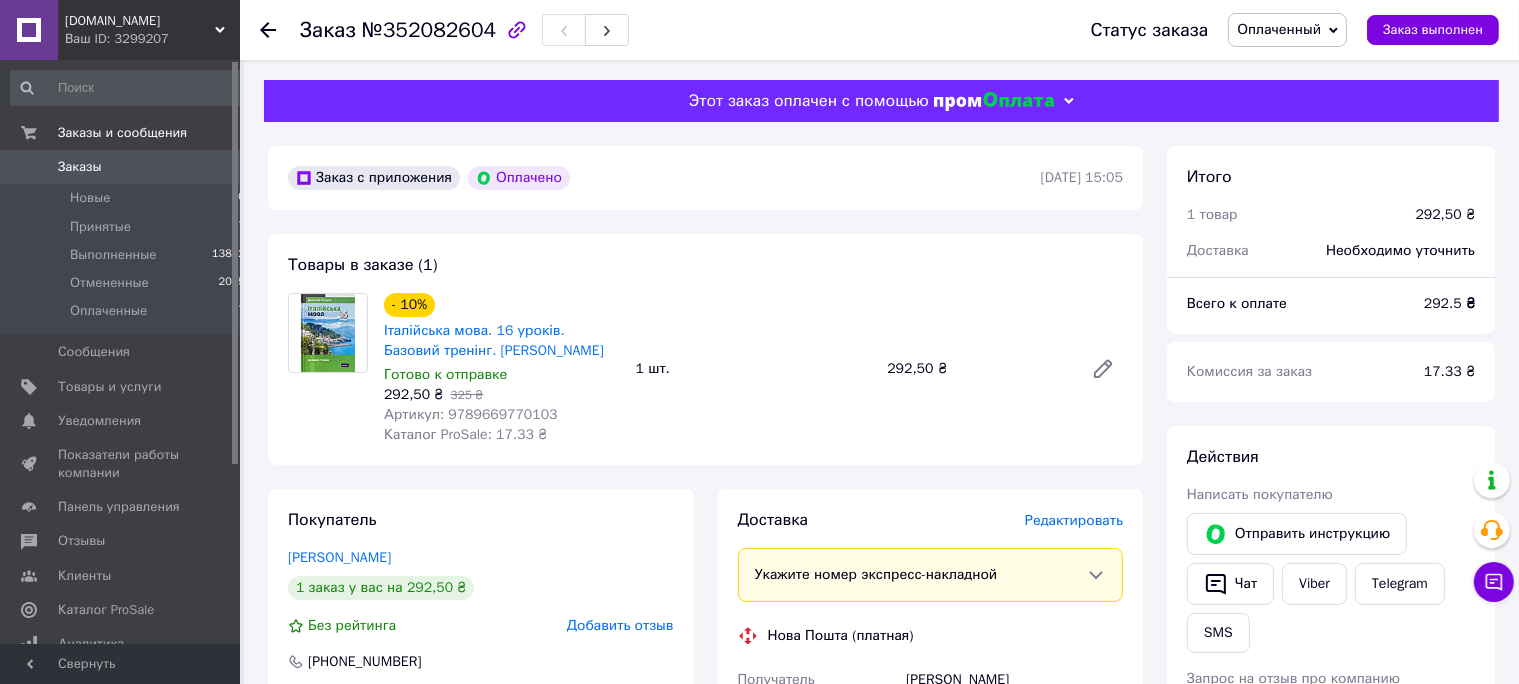 click on "- 10% Італійська мова. 16 уроків. Базовий тренінг. [PERSON_NAME] к отправке 292,50 ₴   325 ₴ Артикул: 9789669770103 Каталог ProSale: 17.33 ₴" at bounding box center [502, 369] 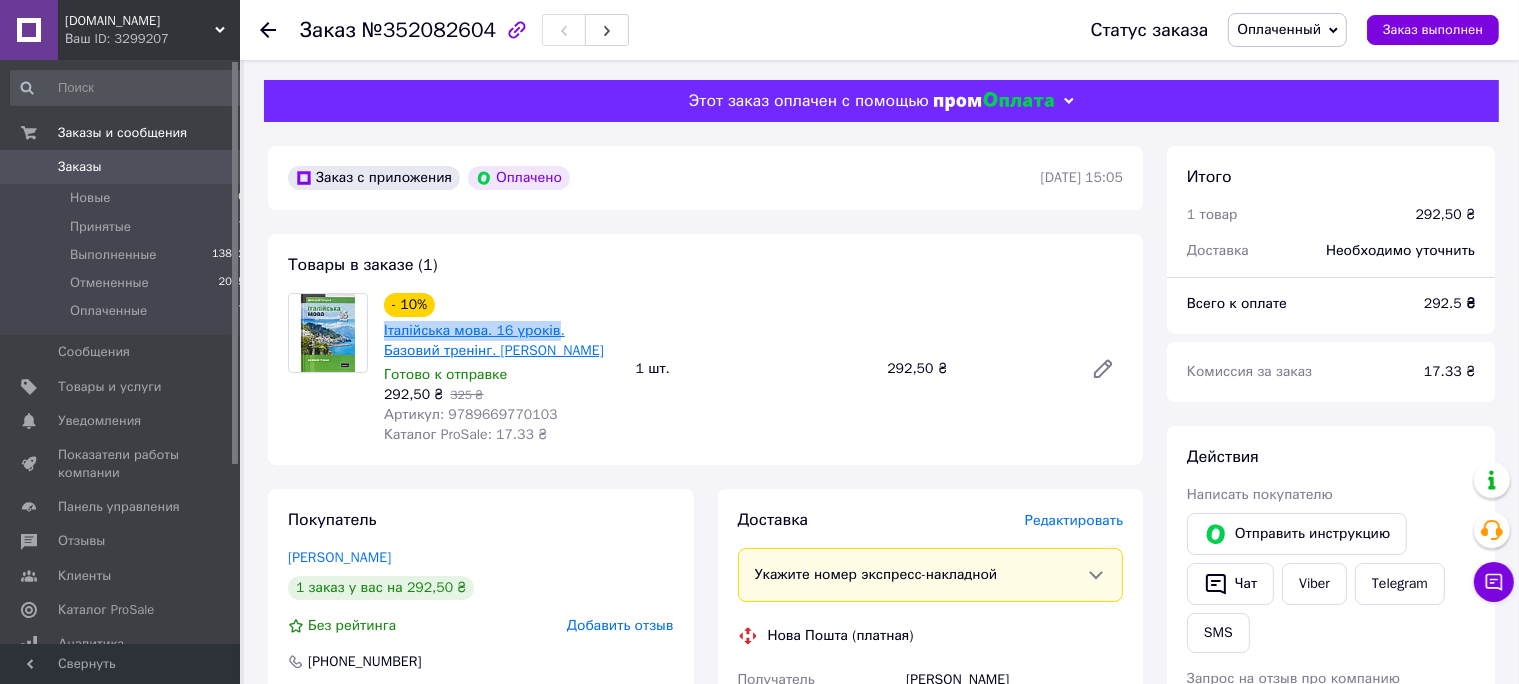 drag, startPoint x: 380, startPoint y: 330, endPoint x: 546, endPoint y: 337, distance: 166.14752 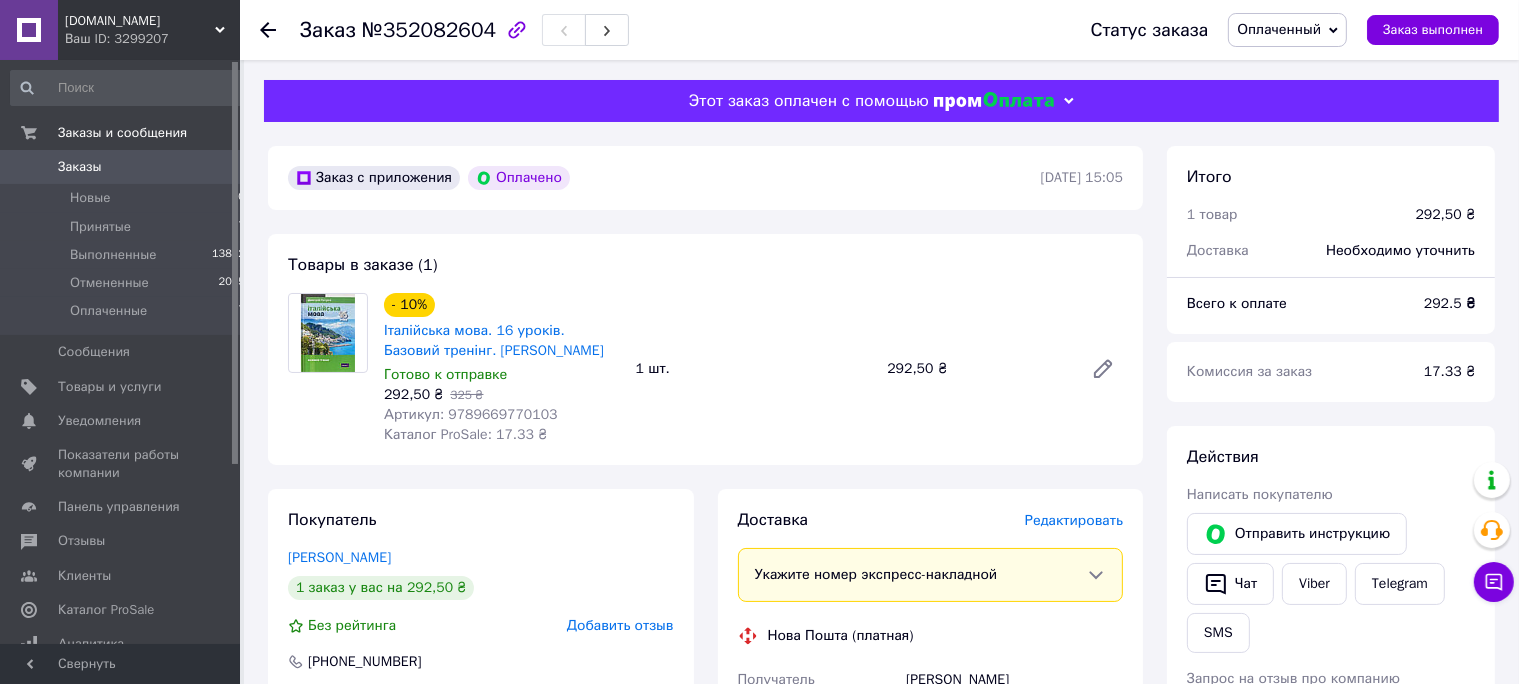 click on "Редактировать" at bounding box center [1074, 520] 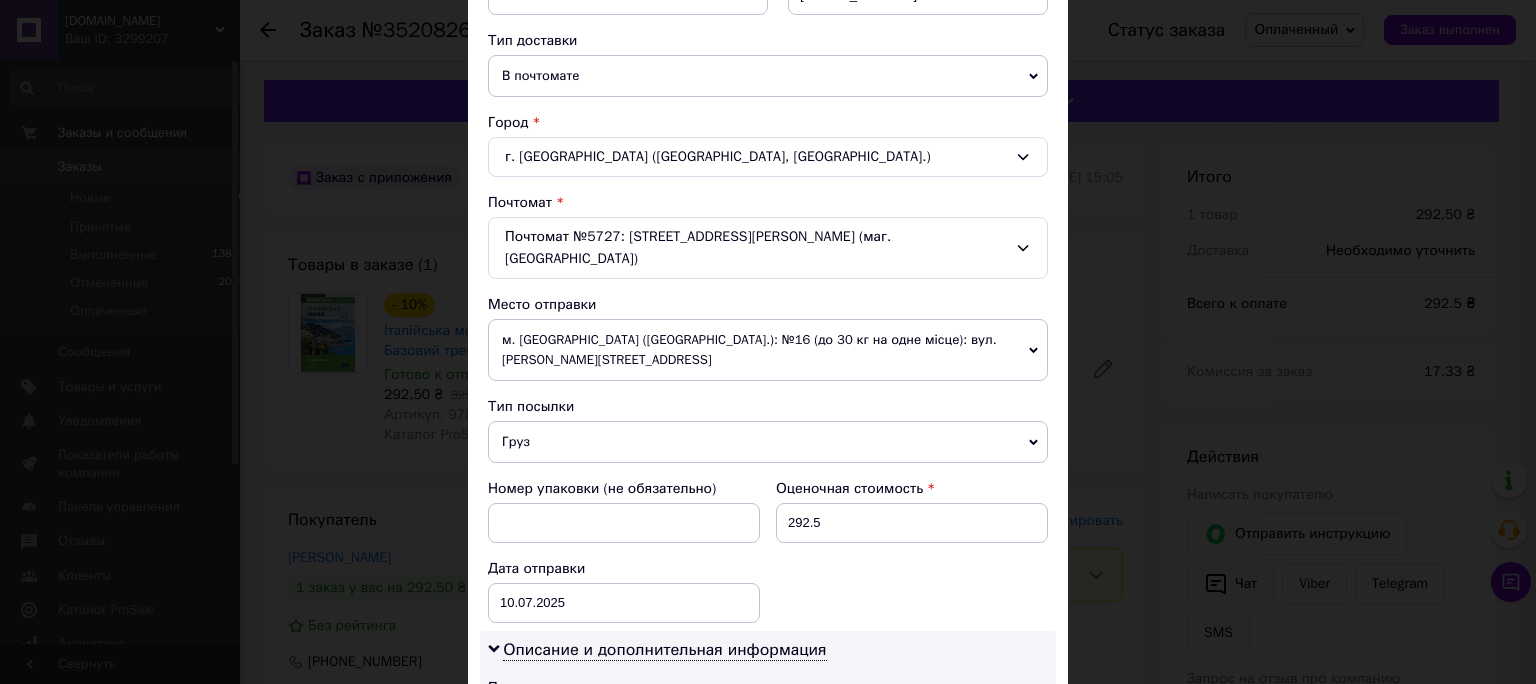 scroll, scrollTop: 662, scrollLeft: 0, axis: vertical 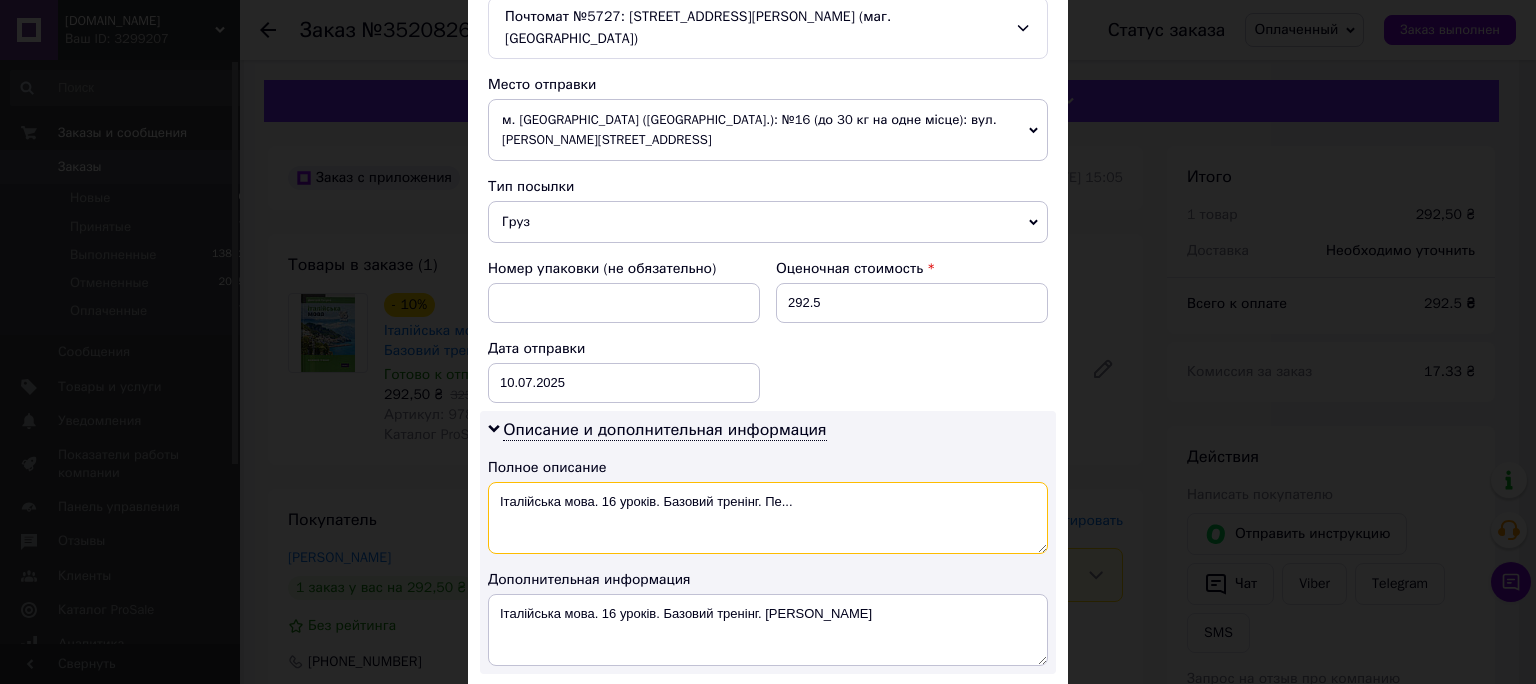 click on "Італійська мова. 16 уроків. Базовий тренінг. Пе..." at bounding box center [768, 518] 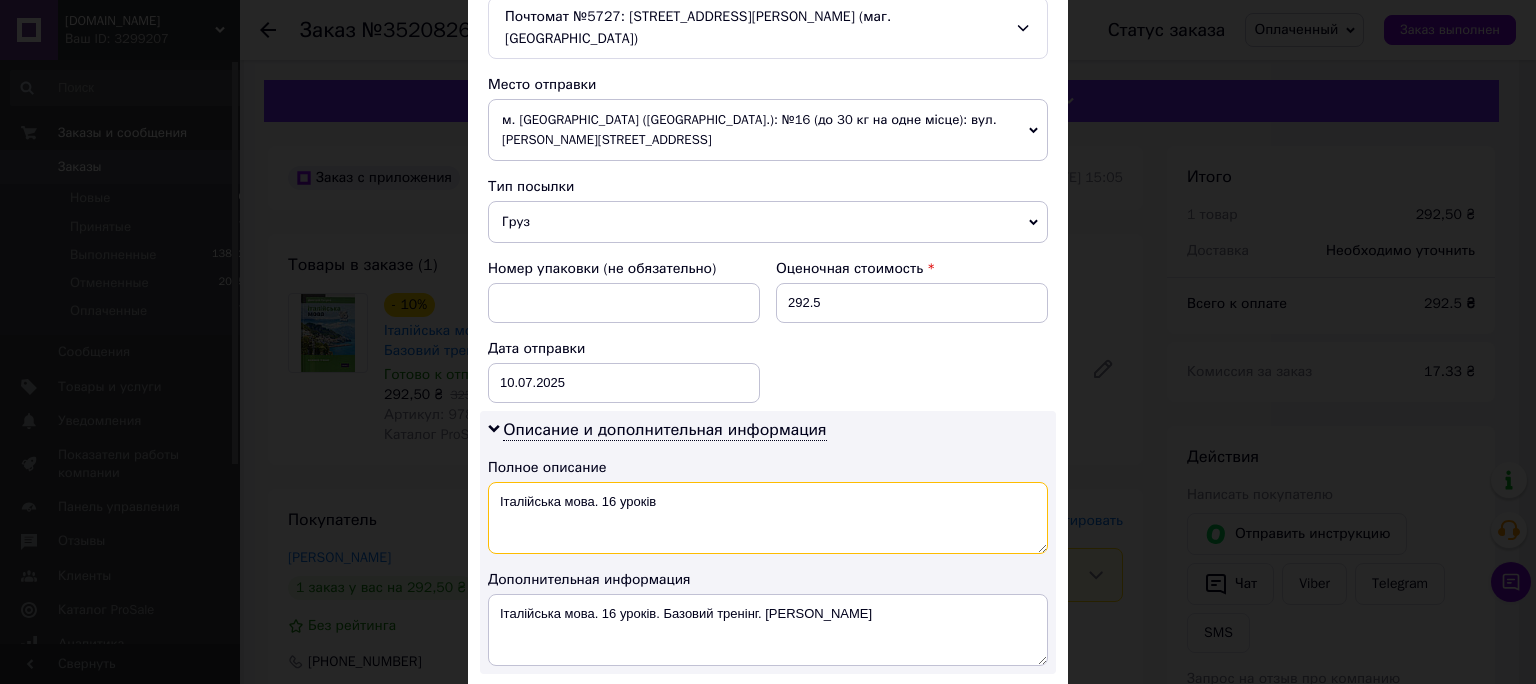 type on "Італійська мова. 16 уроків" 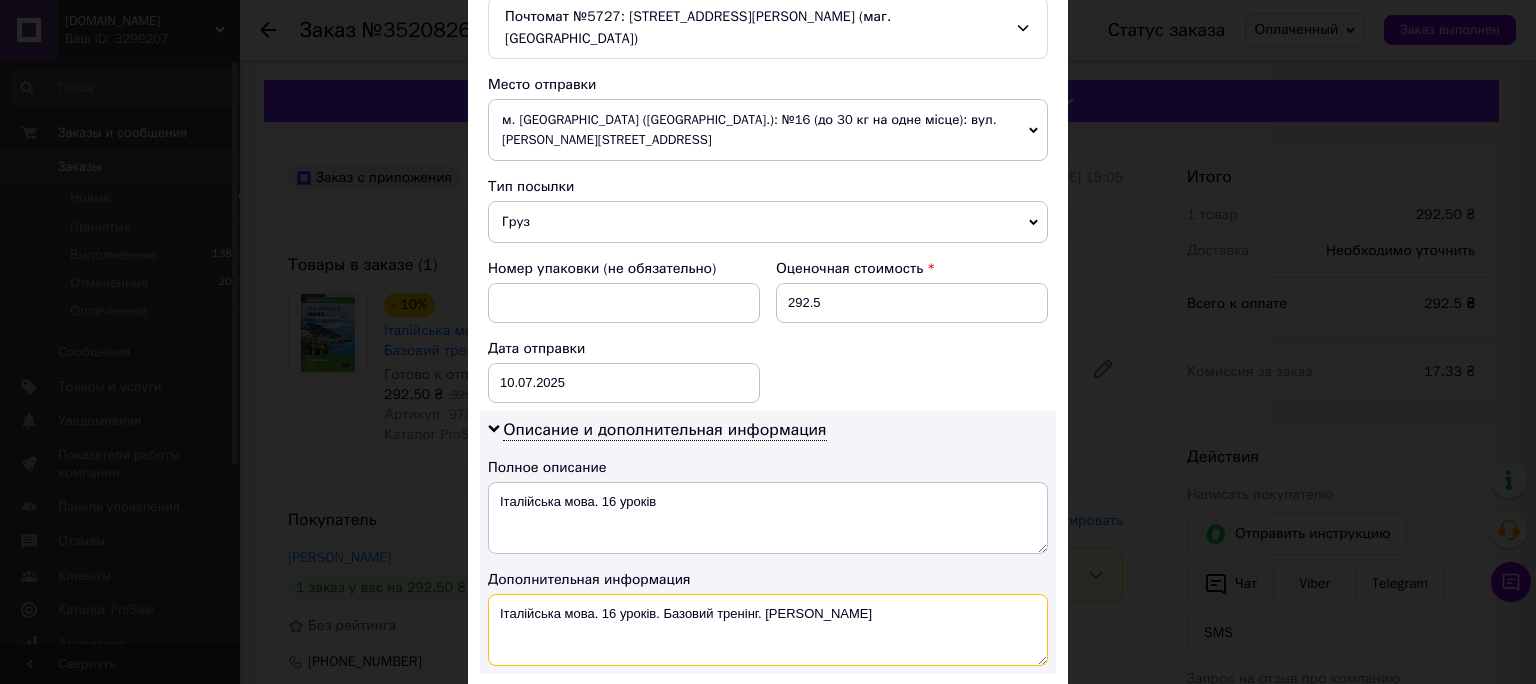 click on "Італійська мова. 16 уроків. Базовий тренінг. [PERSON_NAME]" at bounding box center (768, 630) 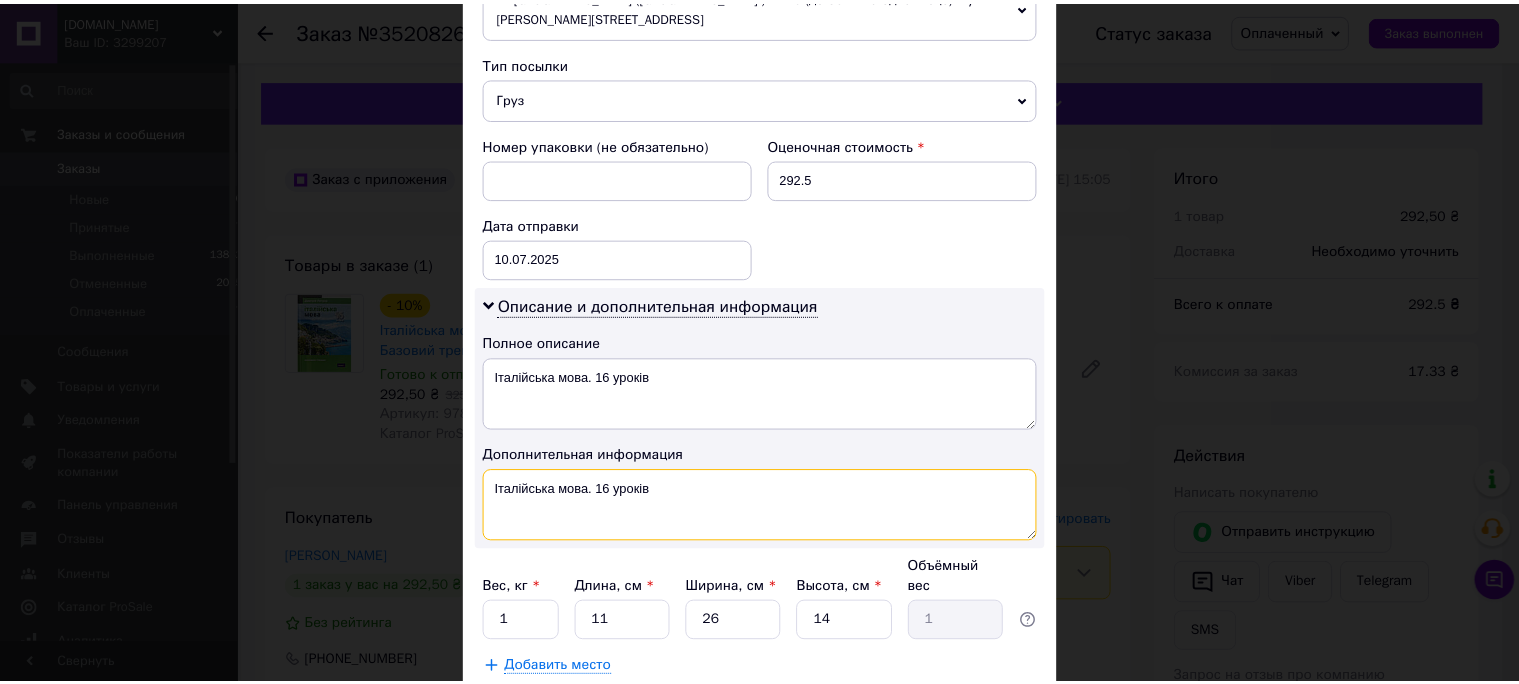 scroll, scrollTop: 862, scrollLeft: 0, axis: vertical 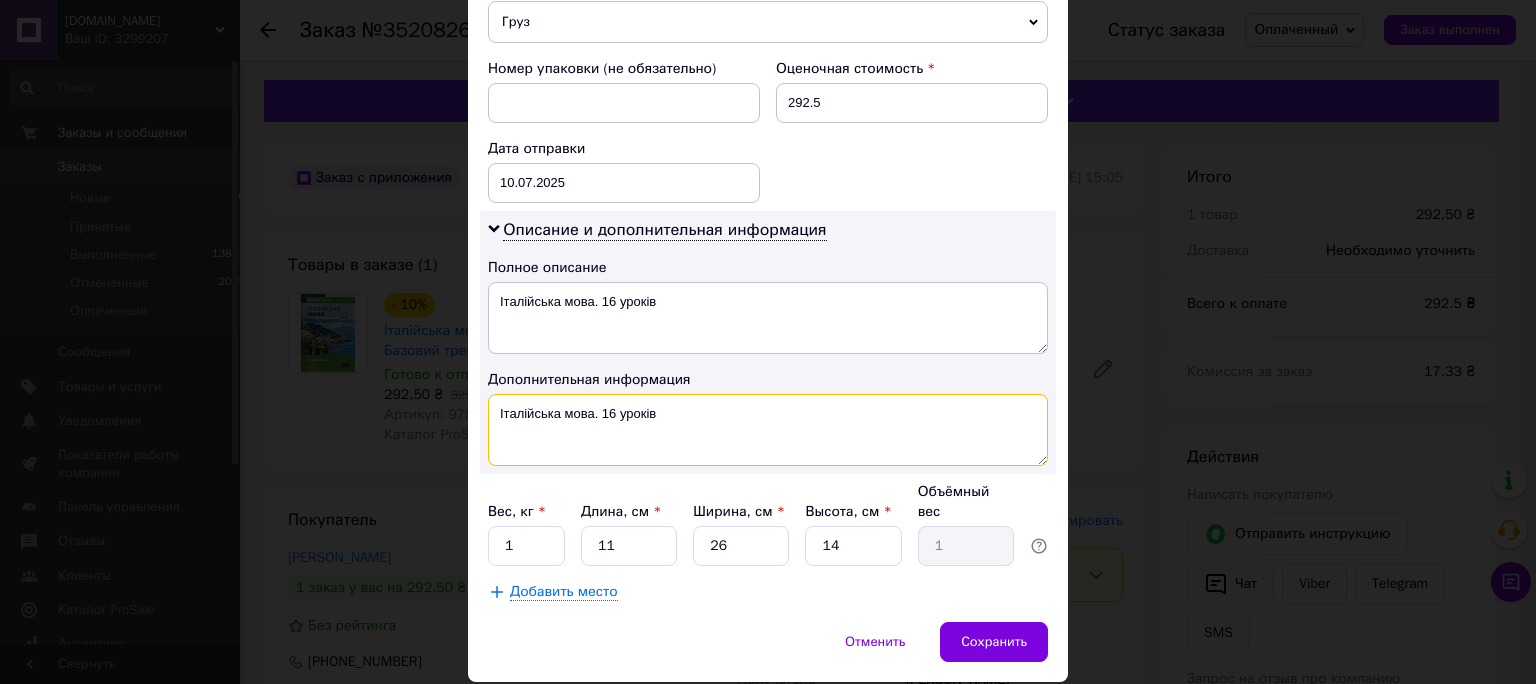 type on "Італійська мова. 16 уроків" 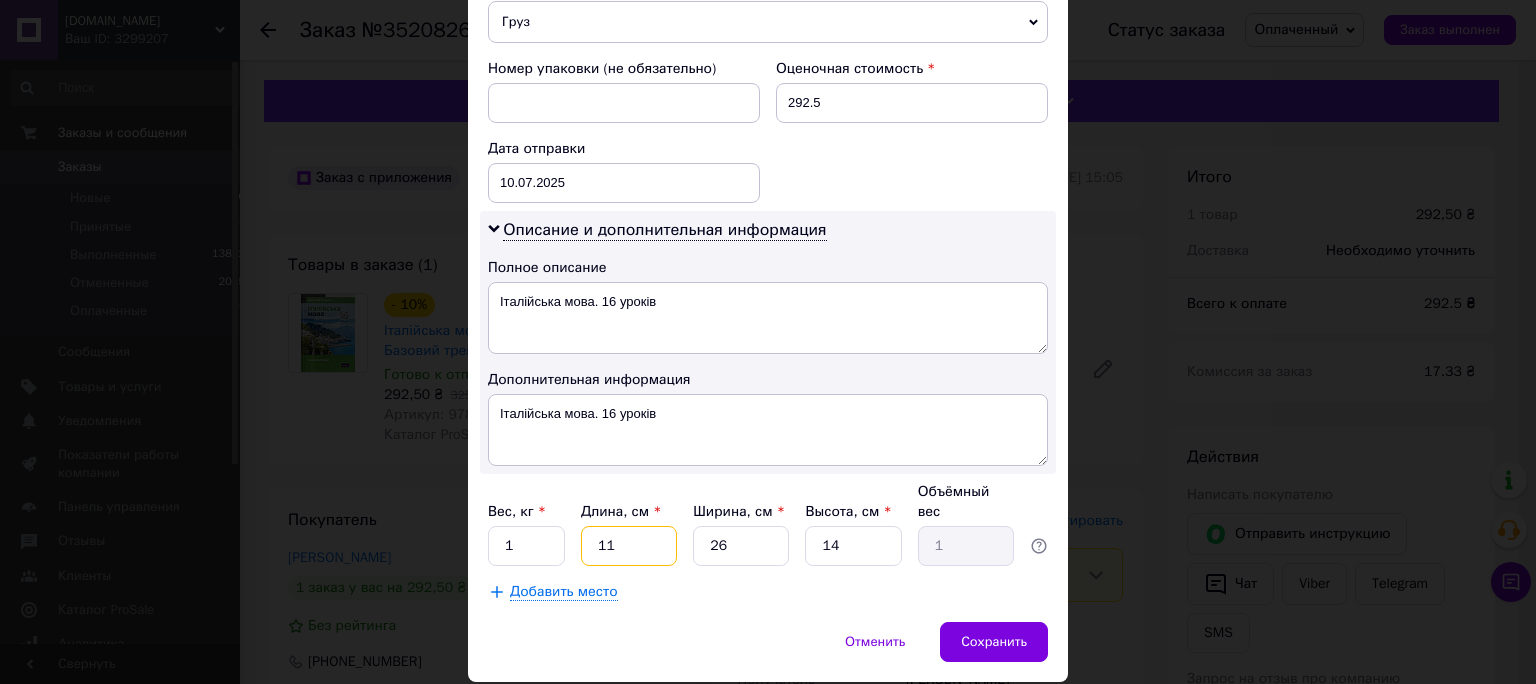 drag, startPoint x: 625, startPoint y: 480, endPoint x: 525, endPoint y: 467, distance: 100.84146 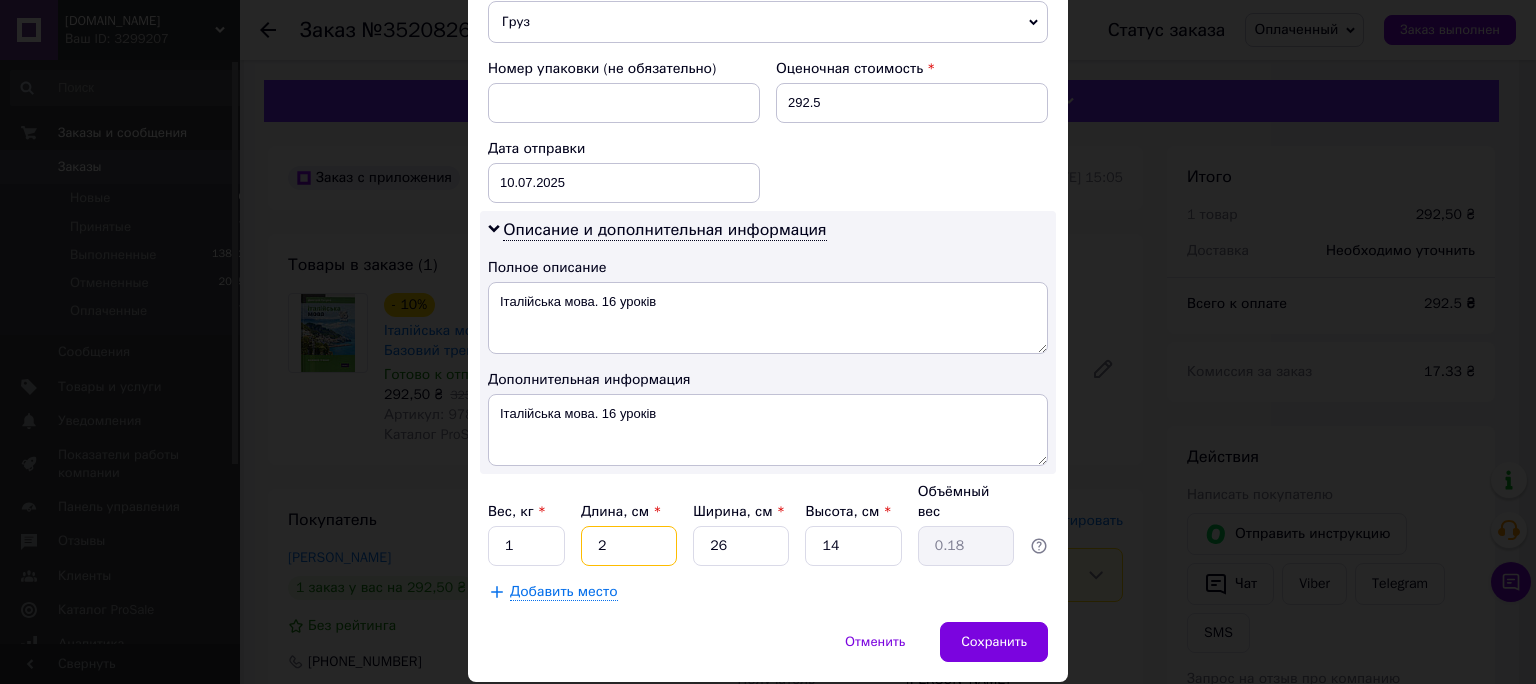 type on "25" 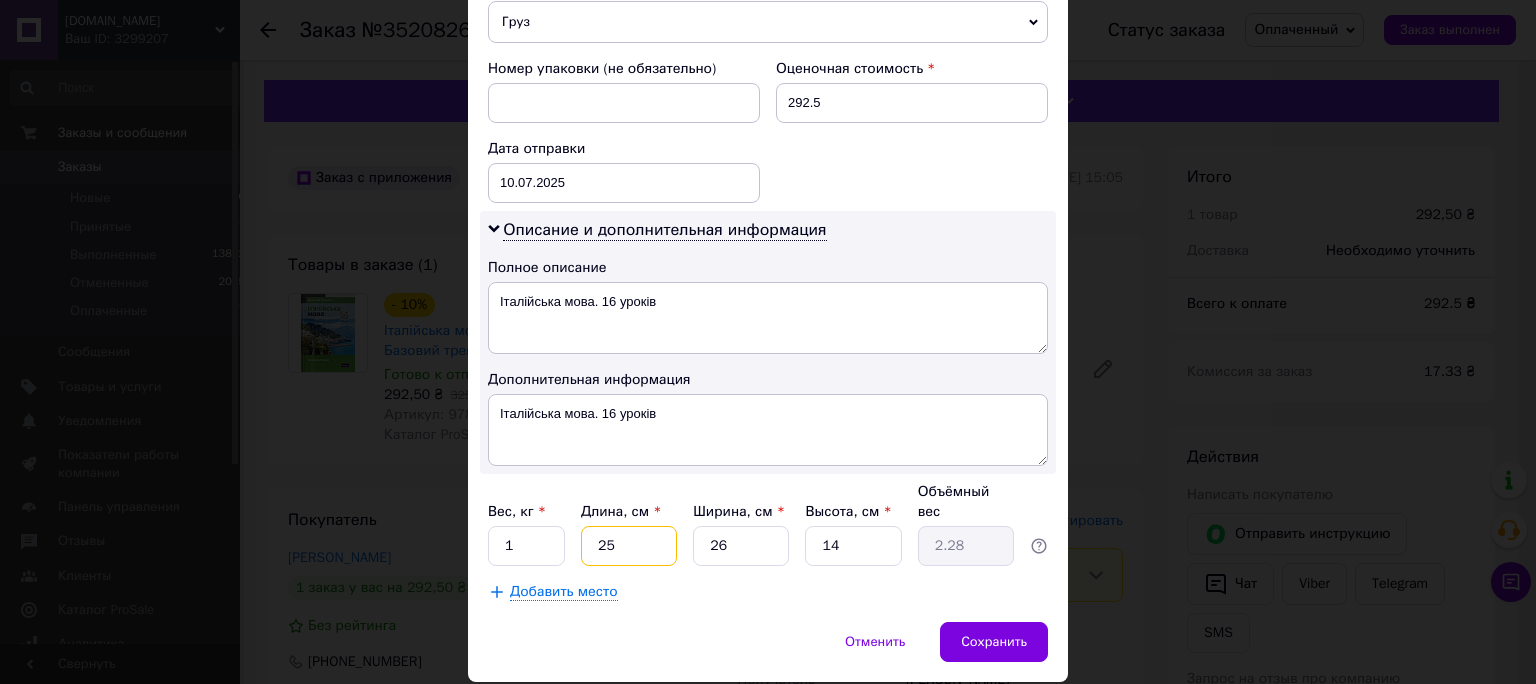 type on "25" 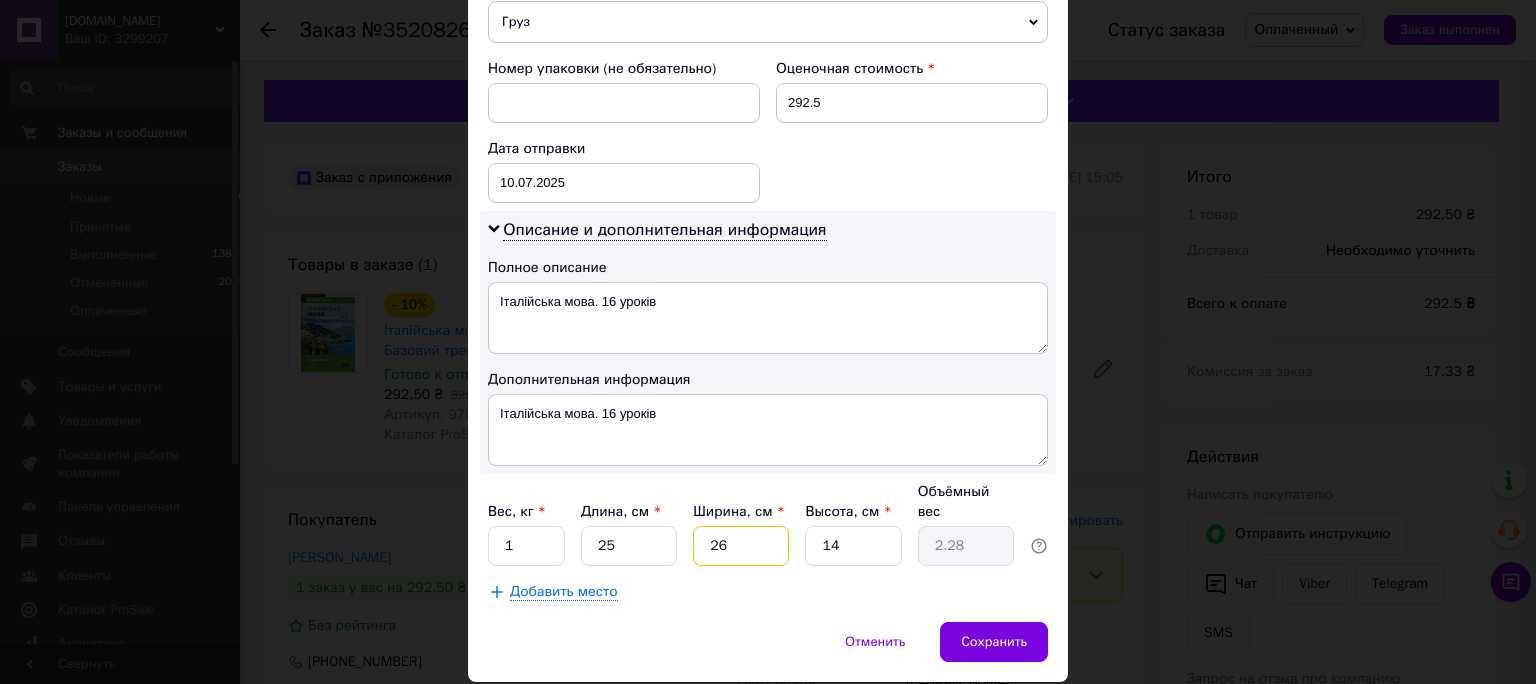 drag, startPoint x: 744, startPoint y: 477, endPoint x: 602, endPoint y: 474, distance: 142.0317 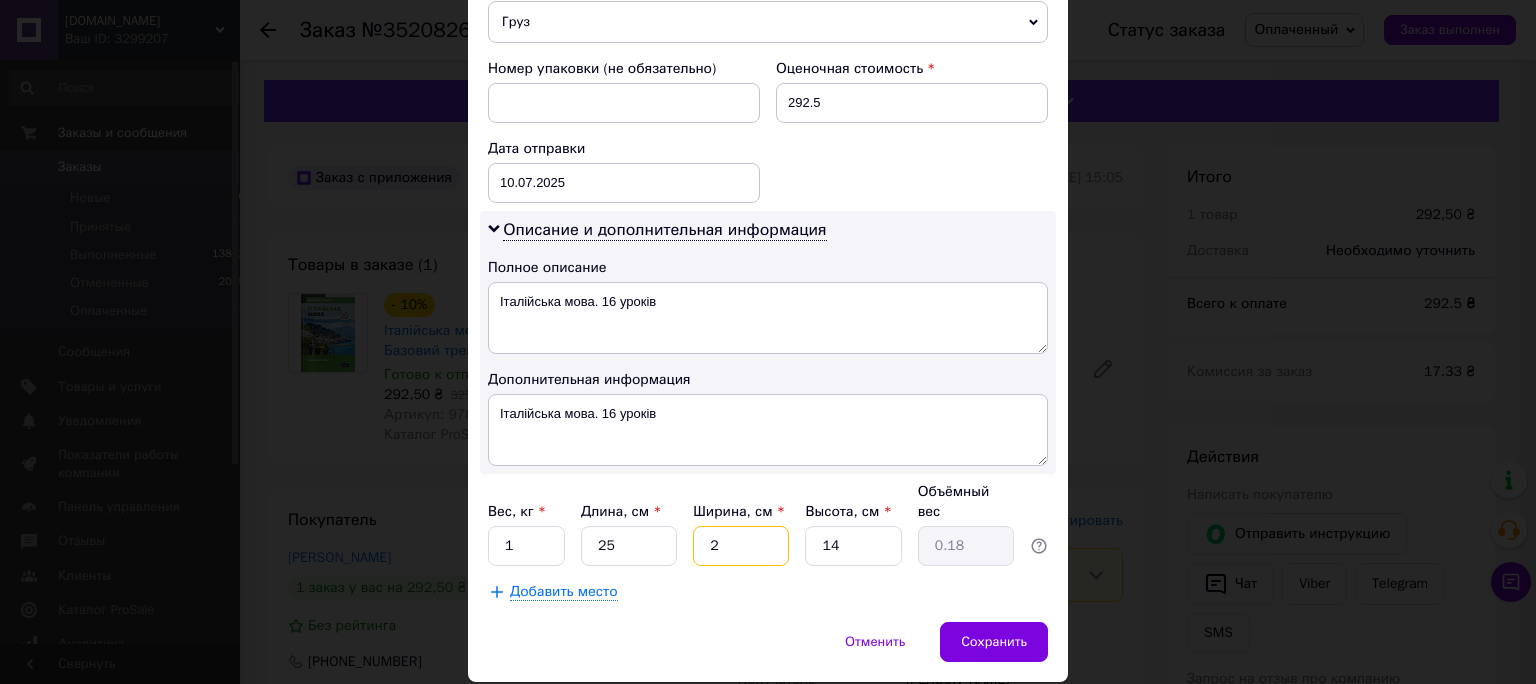 type on "25" 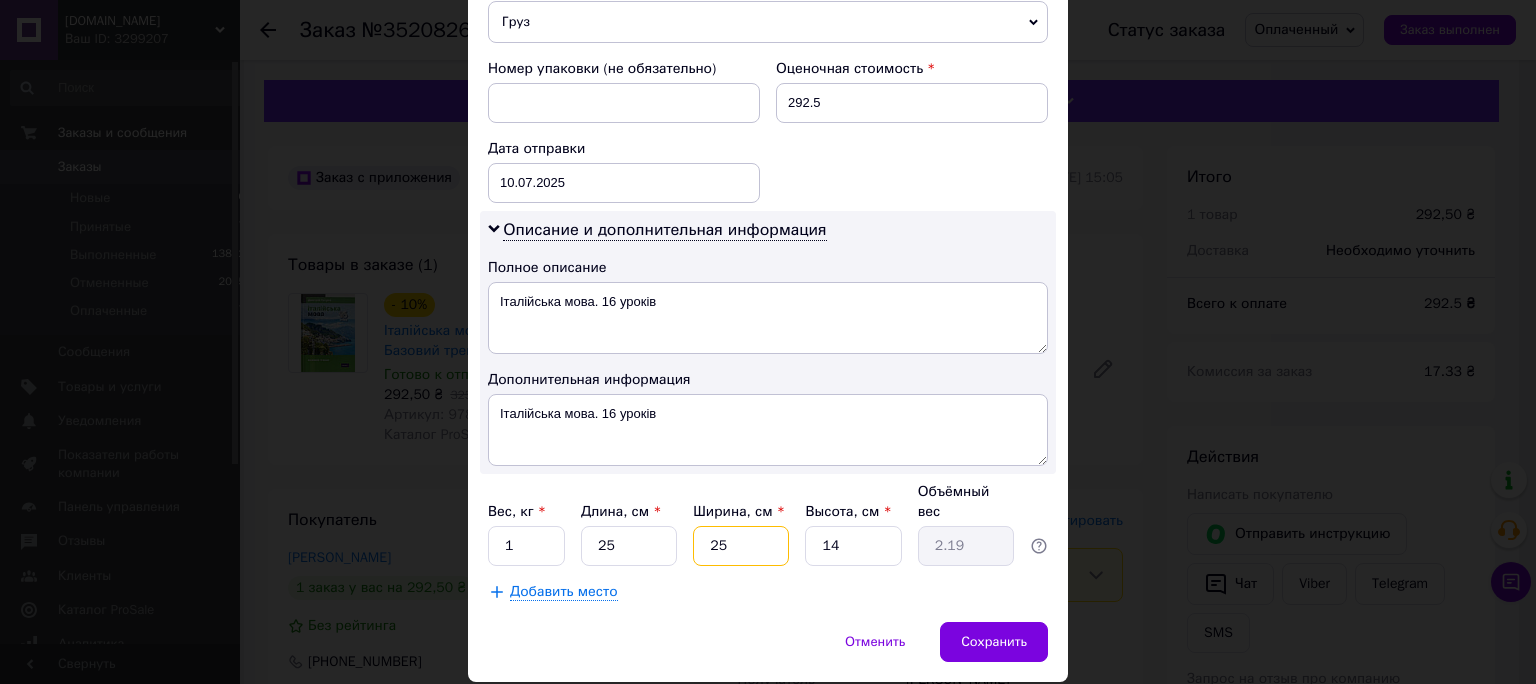 type on "25" 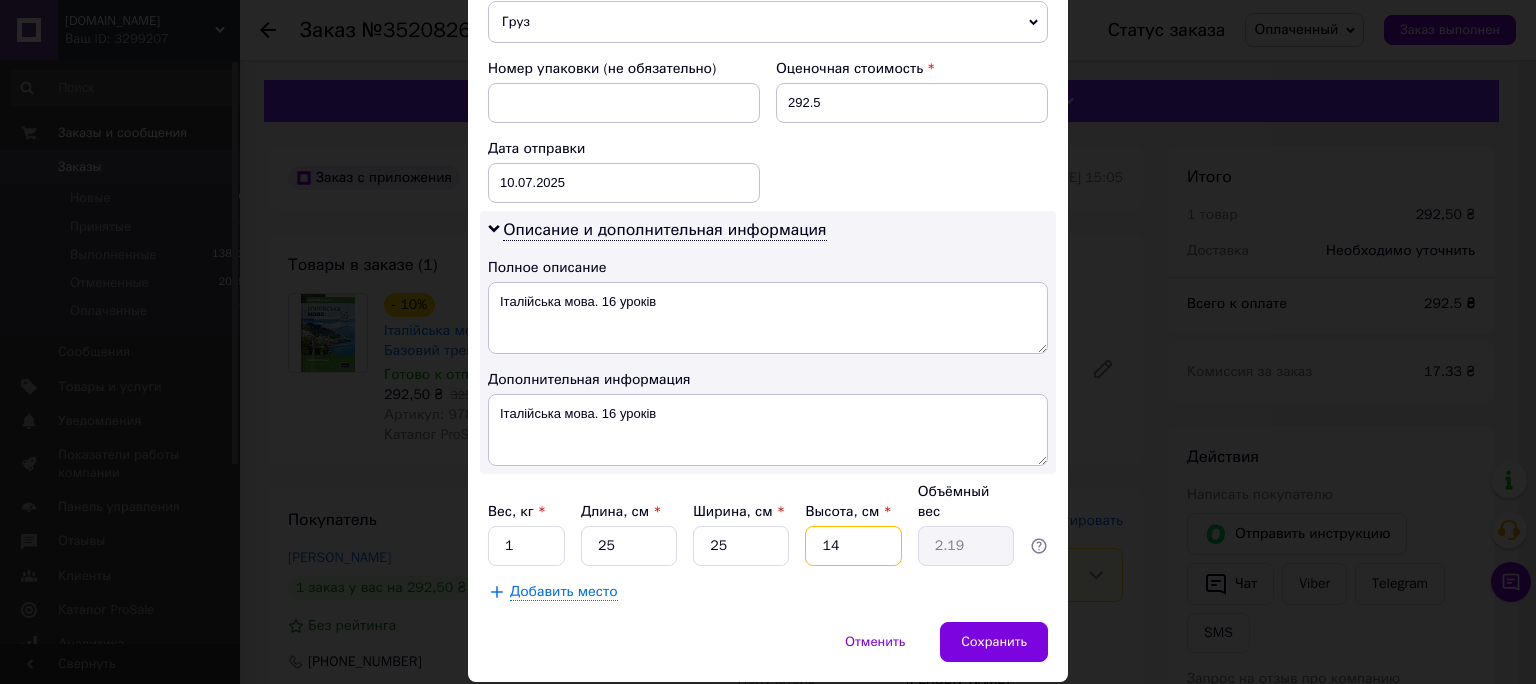 drag, startPoint x: 844, startPoint y: 485, endPoint x: 638, endPoint y: 450, distance: 208.95215 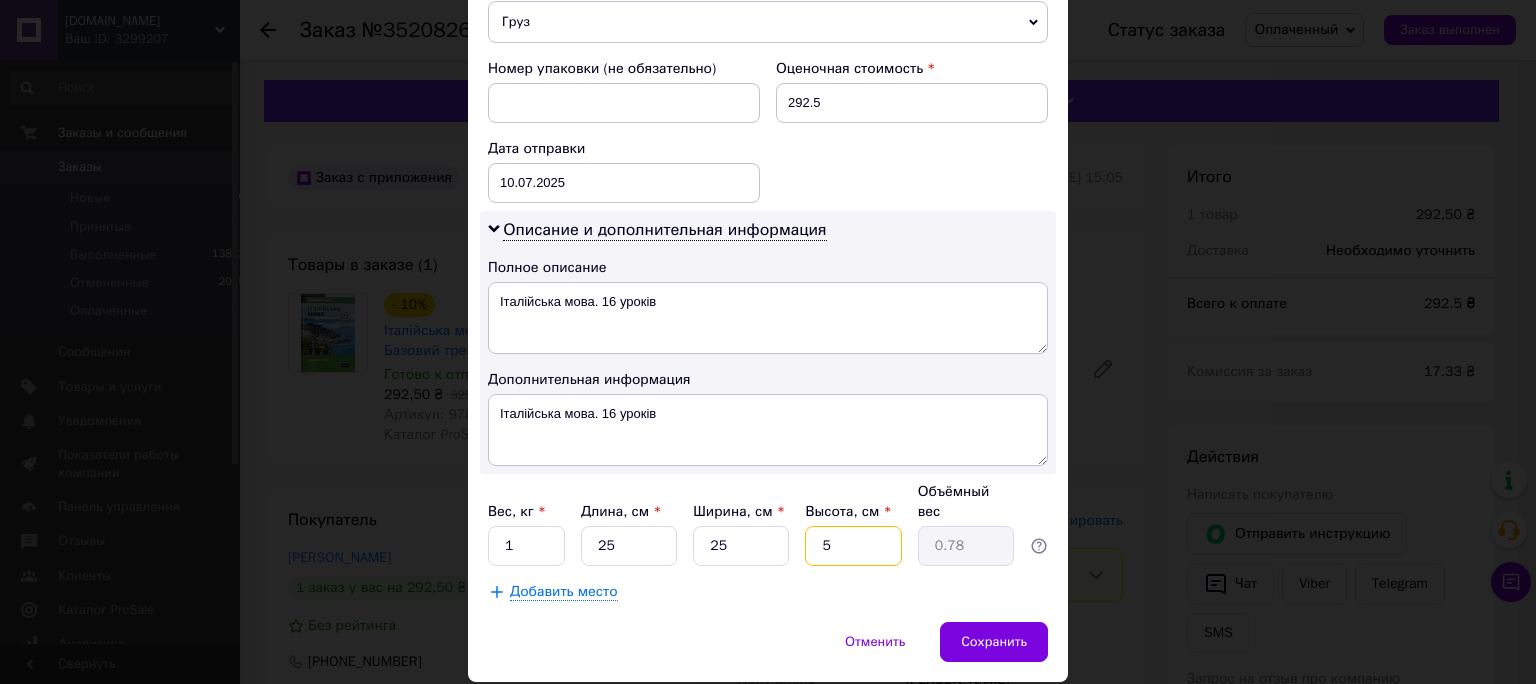 type 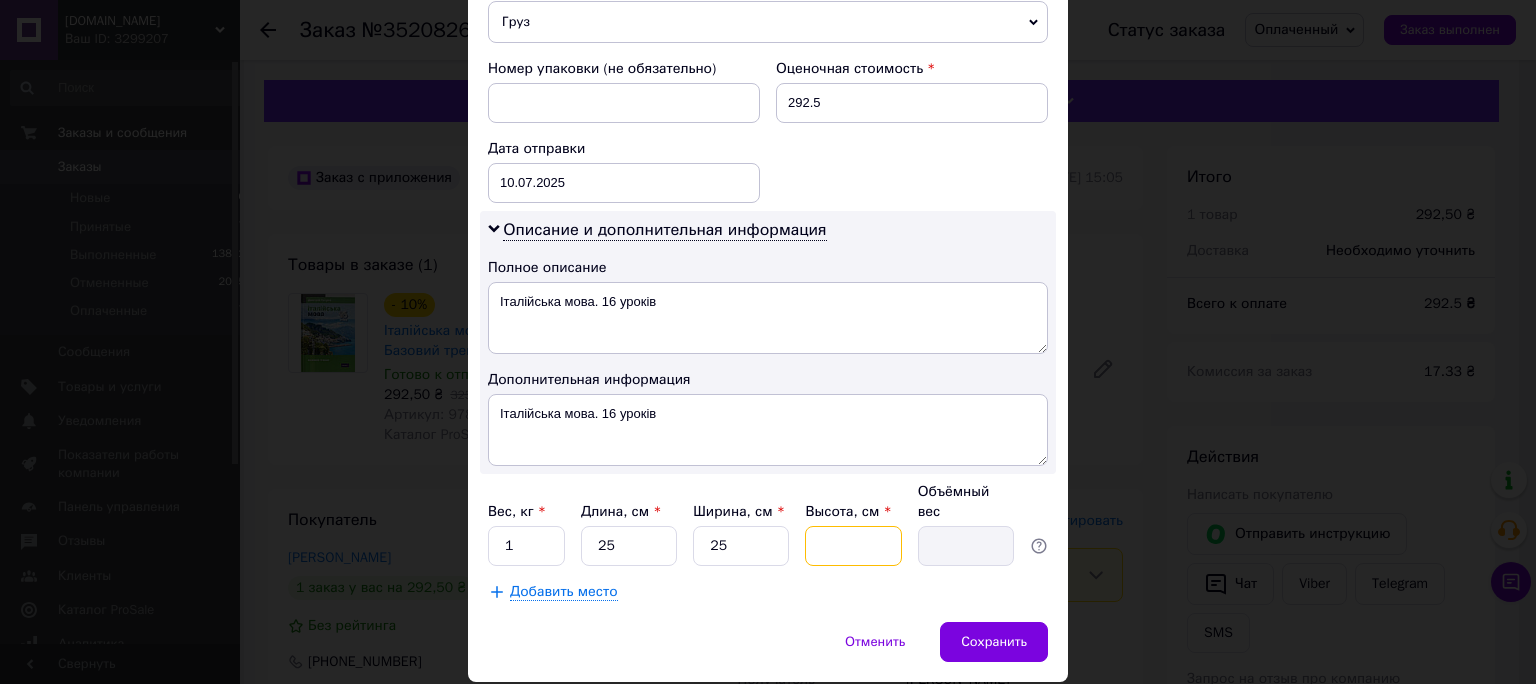 type on "3" 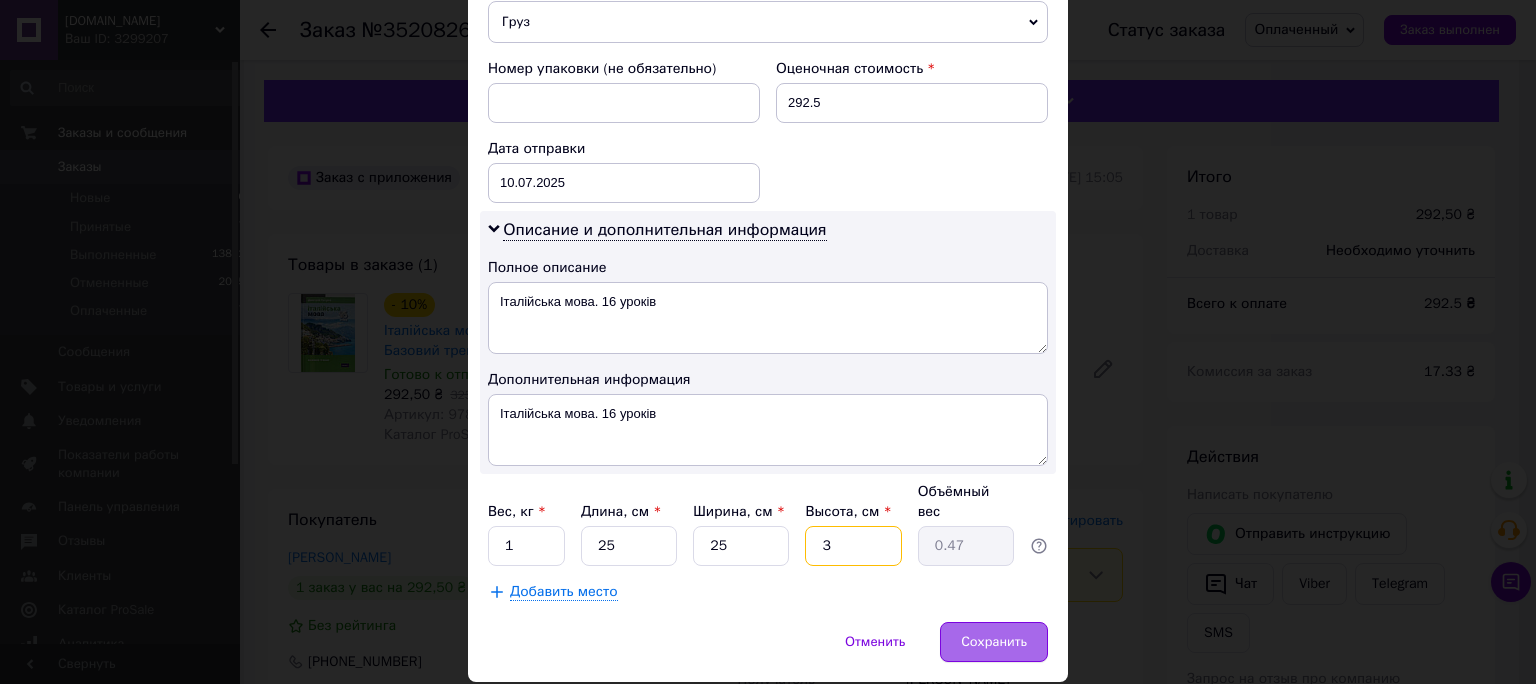 type on "3" 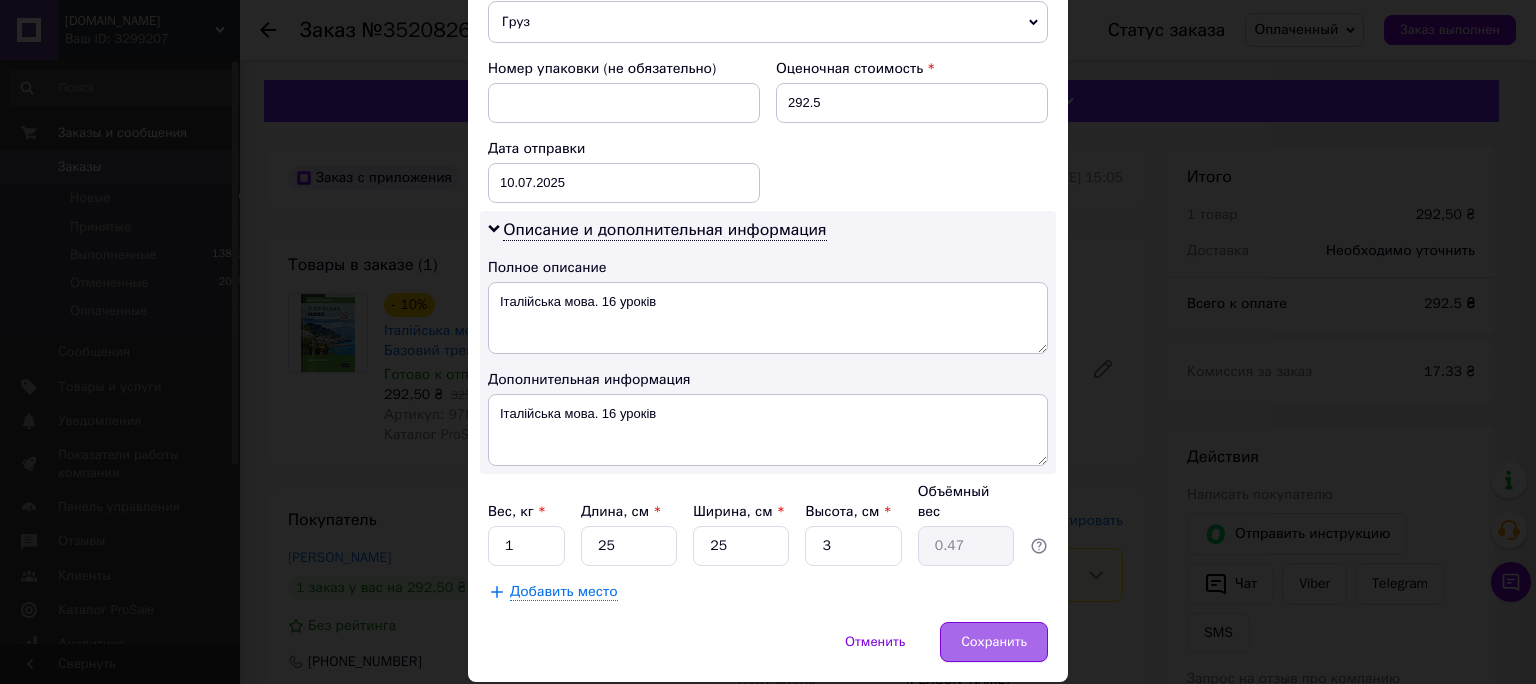 click on "Сохранить" at bounding box center (994, 642) 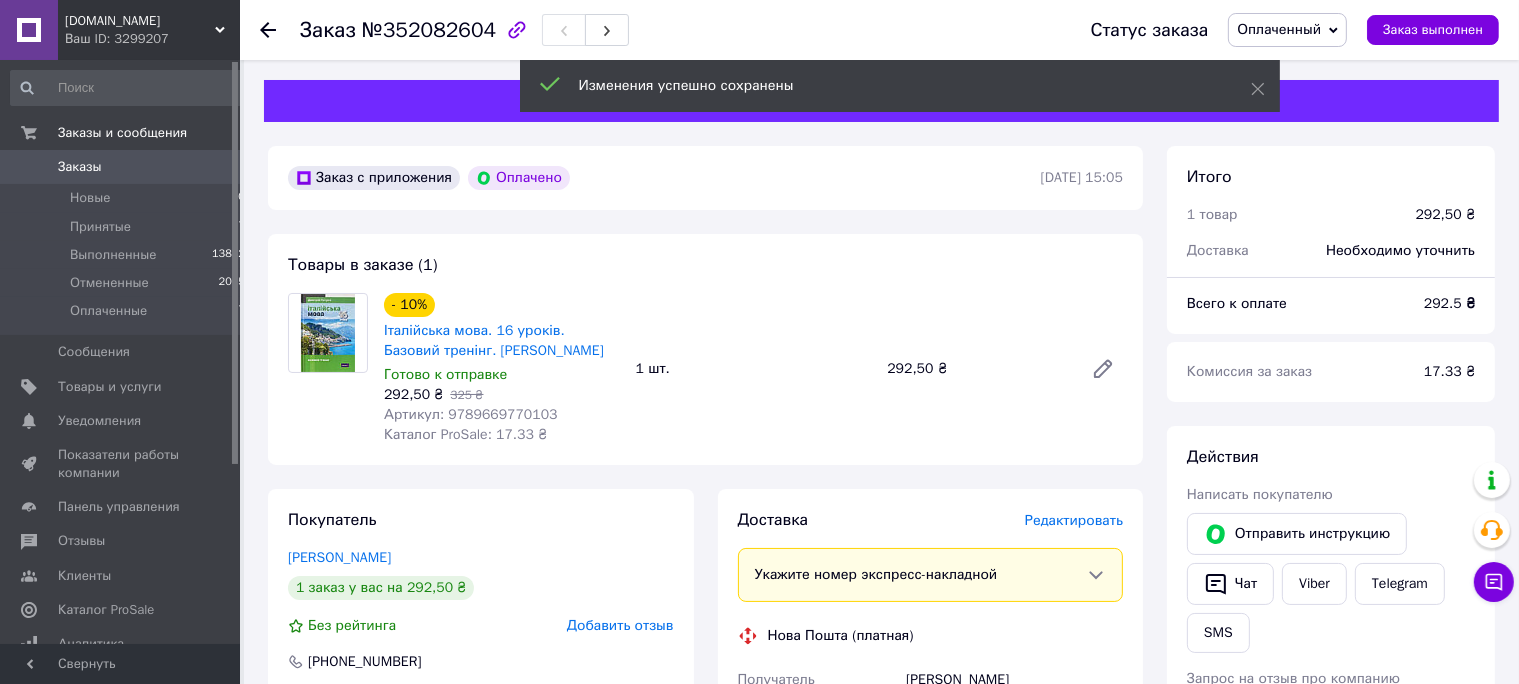 scroll, scrollTop: 633, scrollLeft: 0, axis: vertical 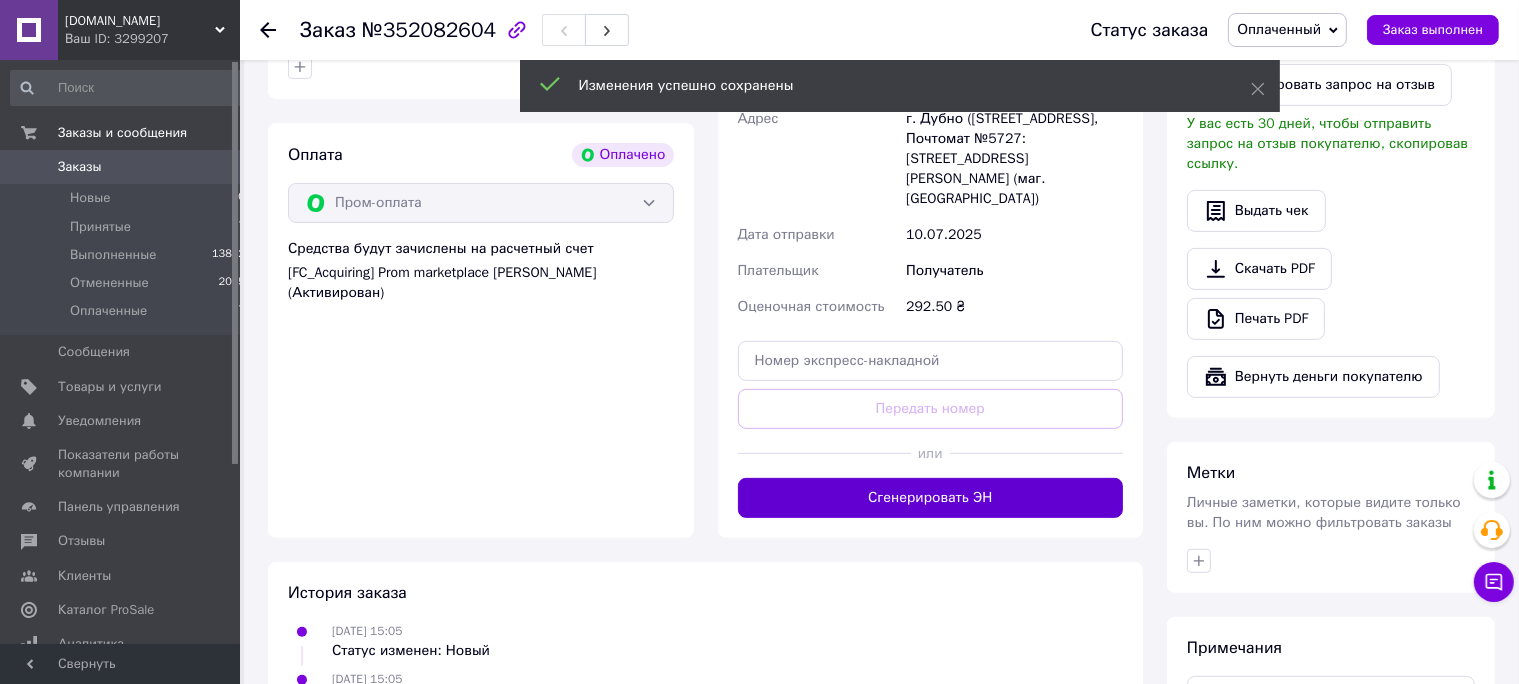 click on "Сгенерировать ЭН" at bounding box center (931, 498) 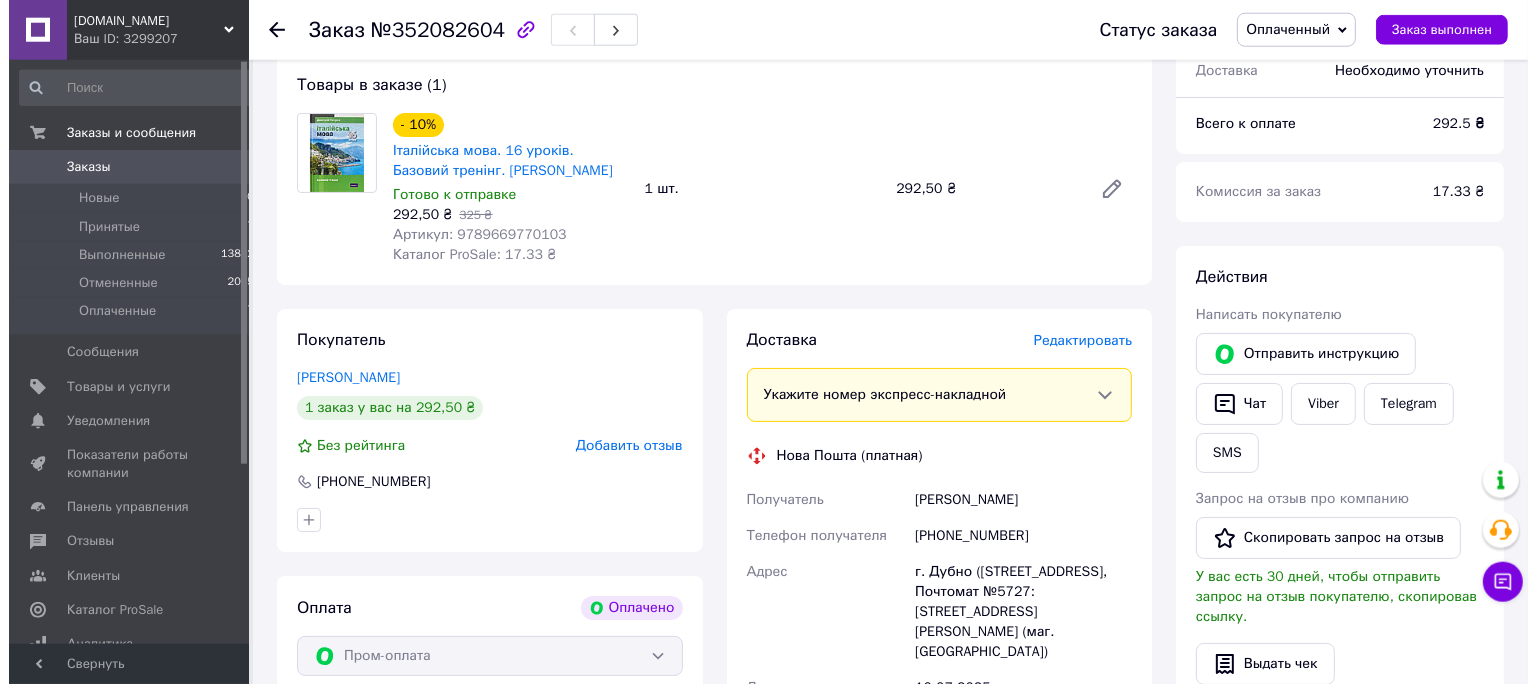 scroll, scrollTop: 0, scrollLeft: 0, axis: both 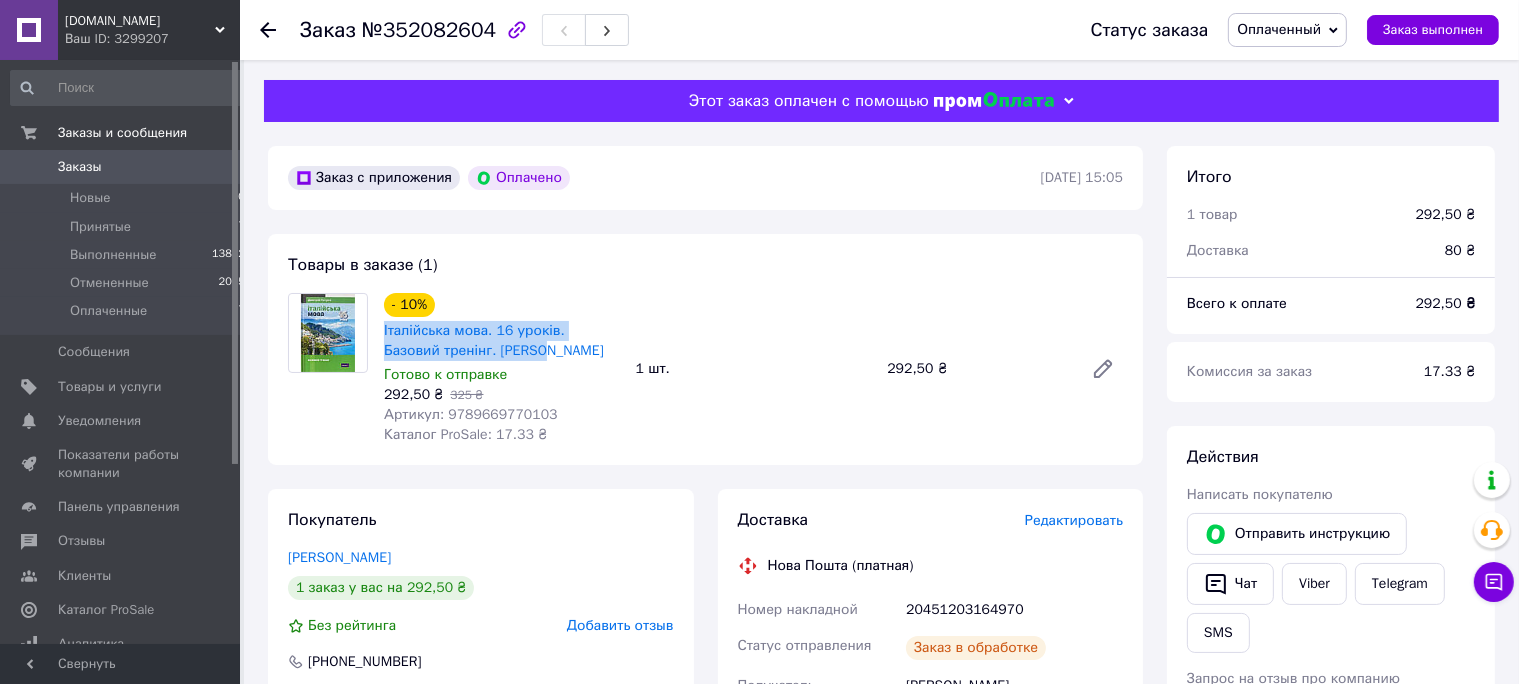 drag, startPoint x: 501, startPoint y: 354, endPoint x: 383, endPoint y: 332, distance: 120.033325 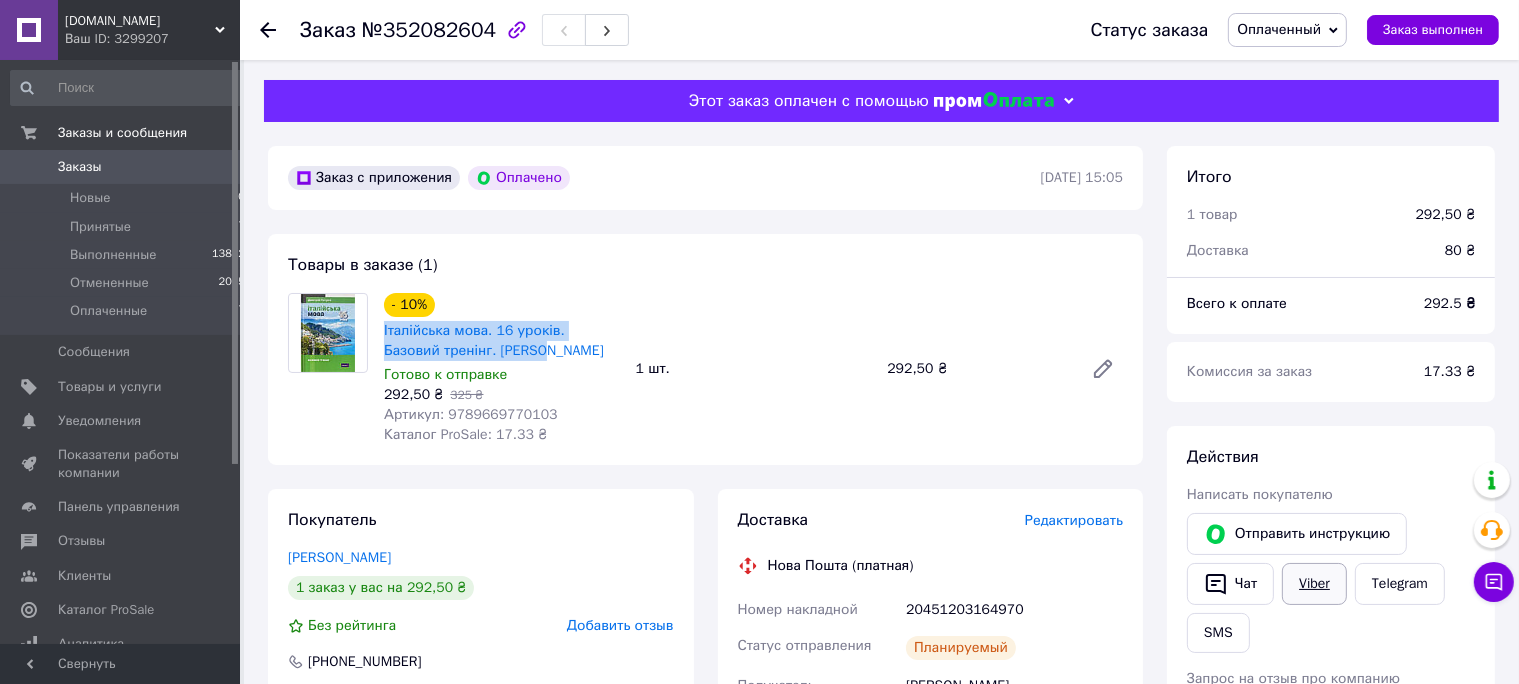 click on "Viber" at bounding box center (1314, 584) 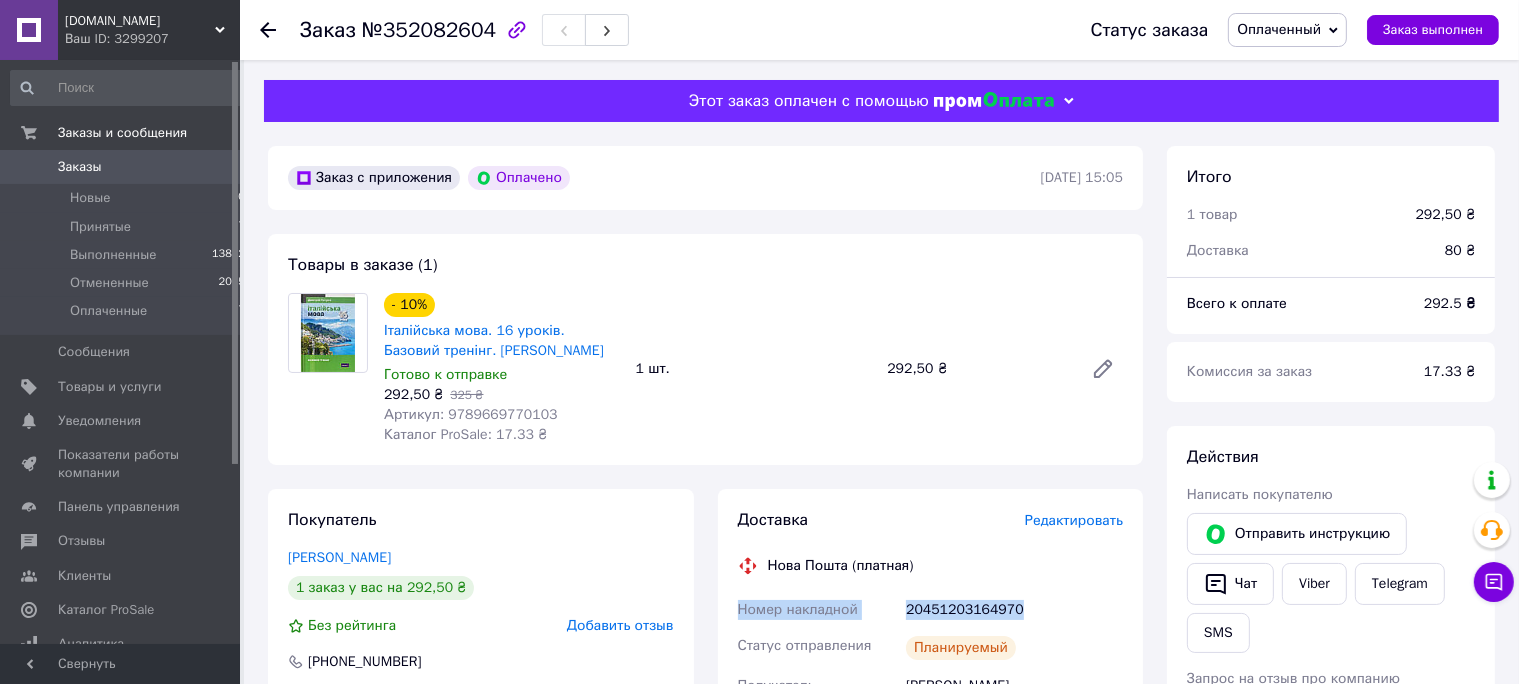 drag, startPoint x: 735, startPoint y: 618, endPoint x: 1017, endPoint y: 610, distance: 282.11346 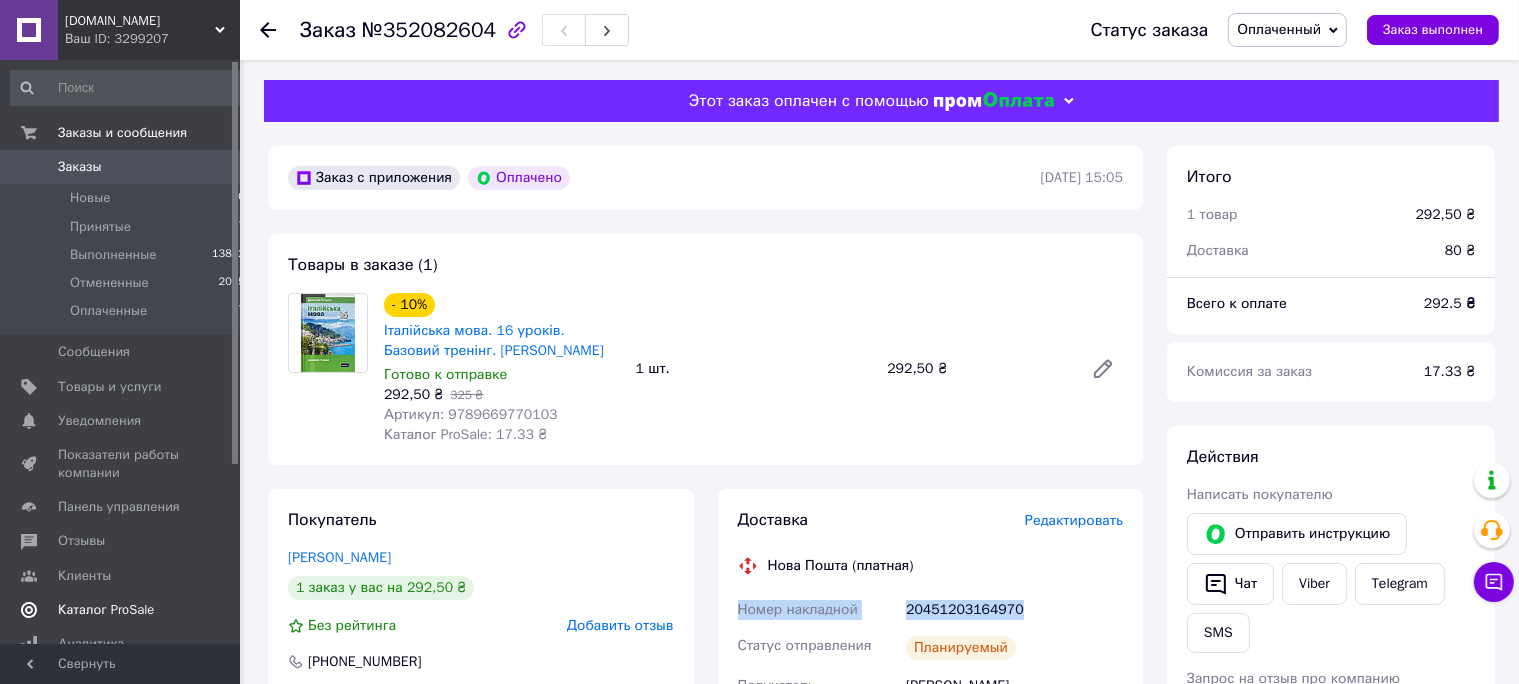 click on "Каталог ProSale" at bounding box center [106, 610] 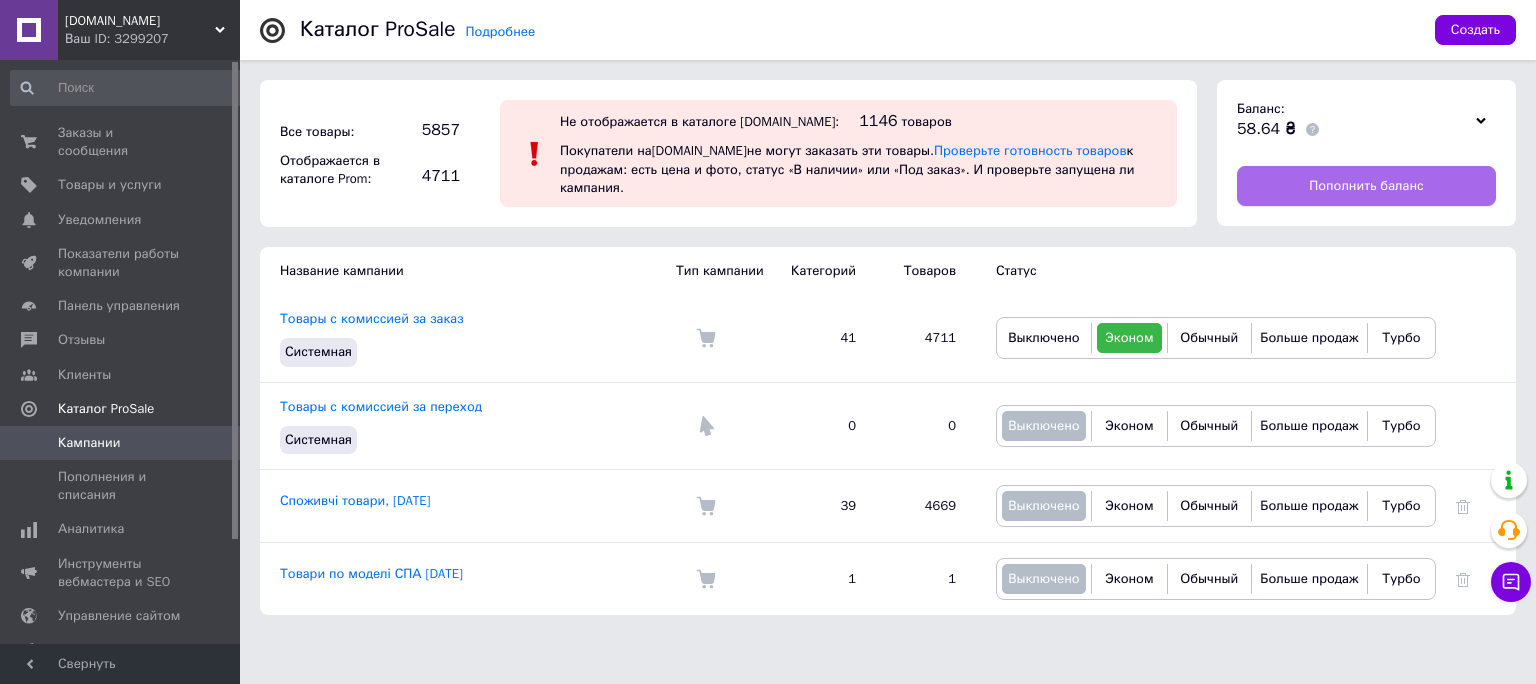 click on "Пополнить баланс" at bounding box center [1366, 186] 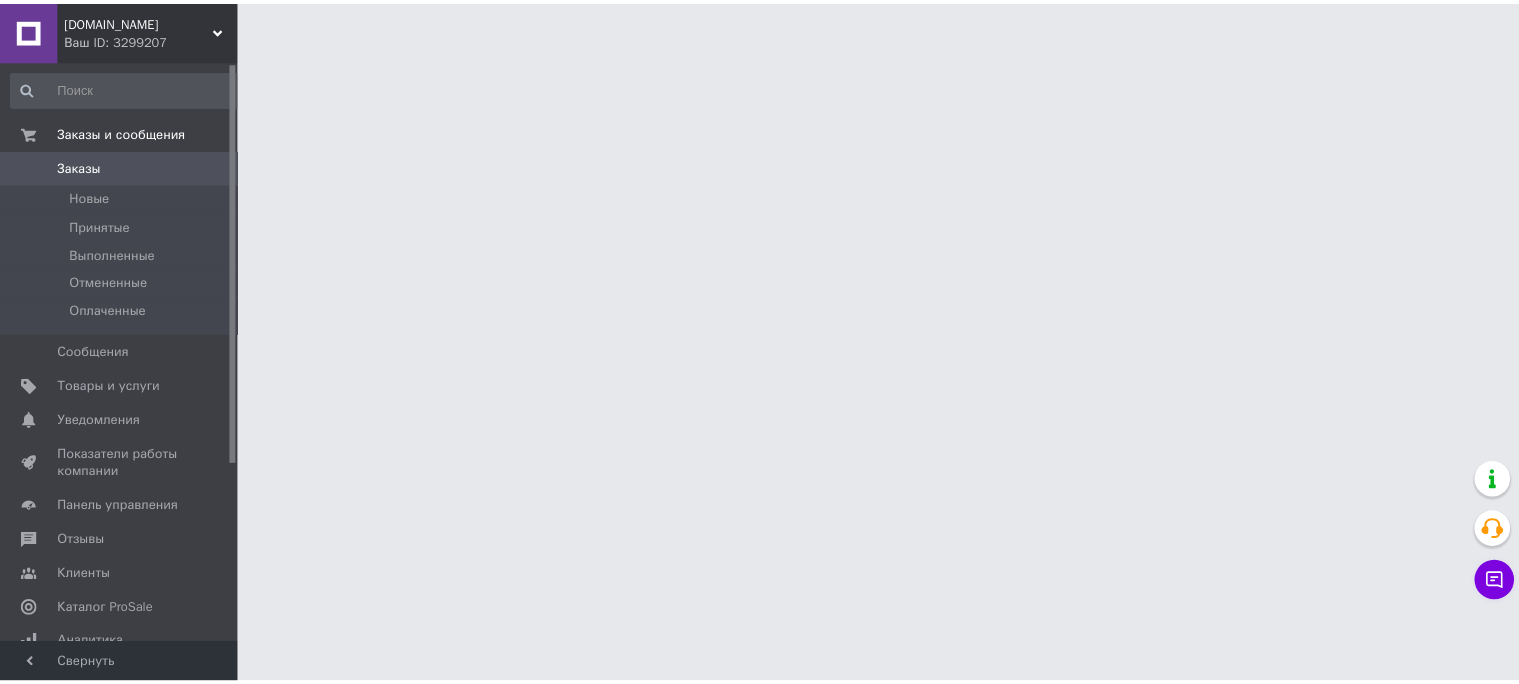 scroll, scrollTop: 0, scrollLeft: 0, axis: both 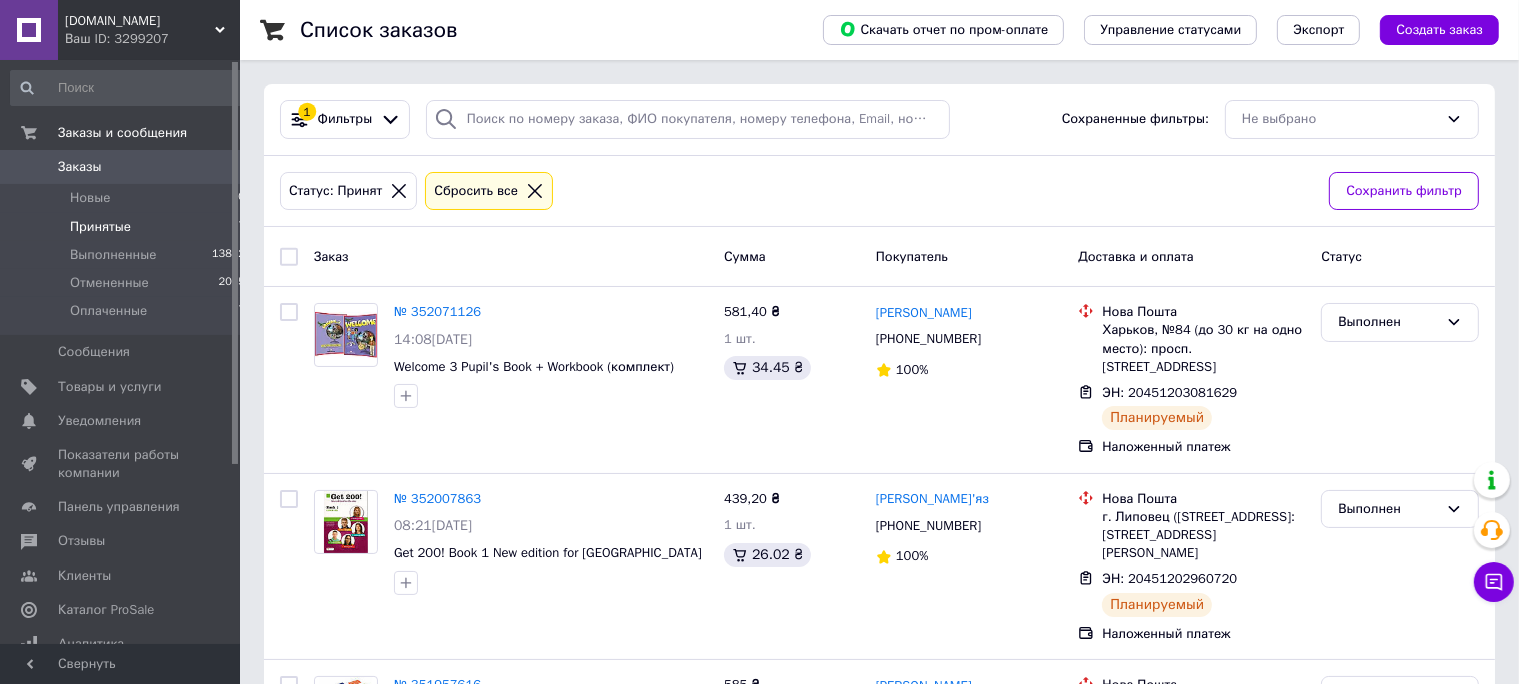 click on "Ваш ID: 3299207" at bounding box center [152, 39] 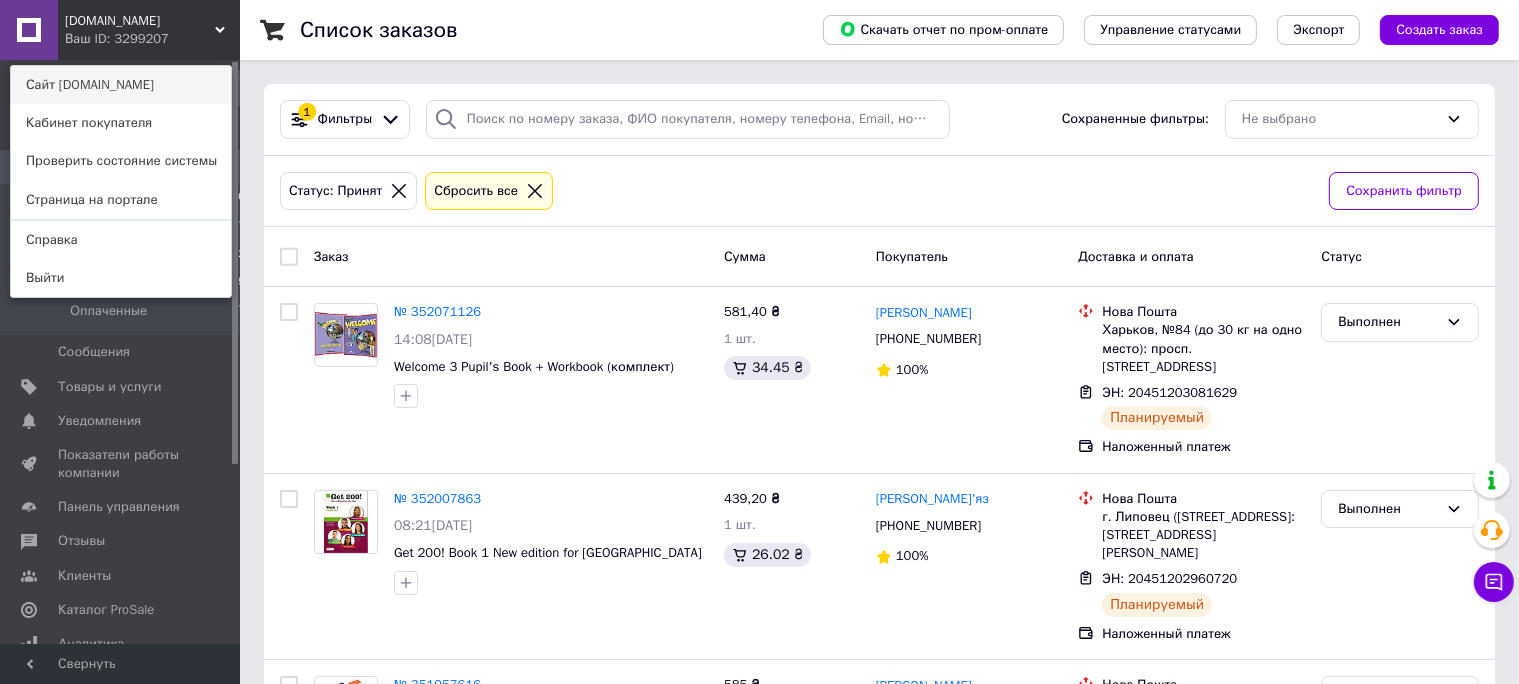 click on "Сайт [DOMAIN_NAME]" at bounding box center (121, 85) 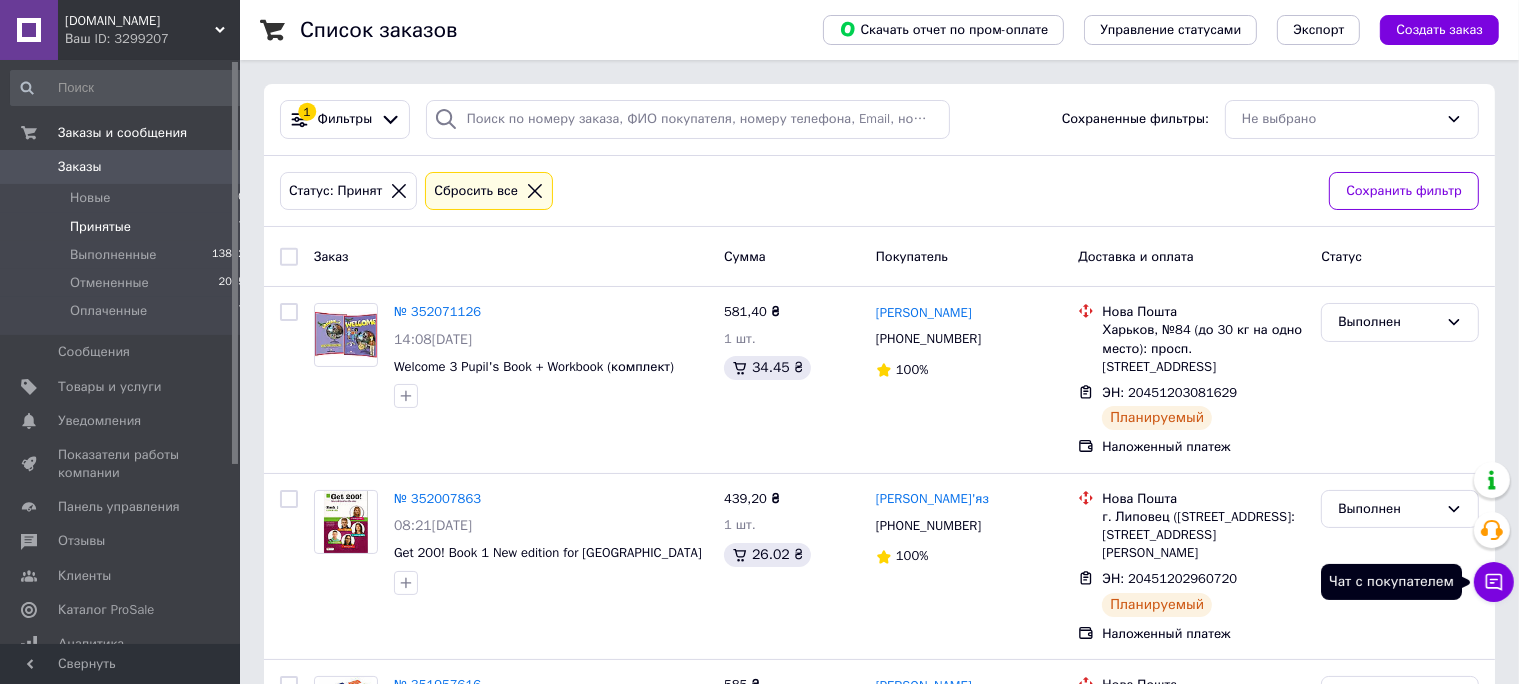 click on "Чат с покупателем" at bounding box center (1494, 582) 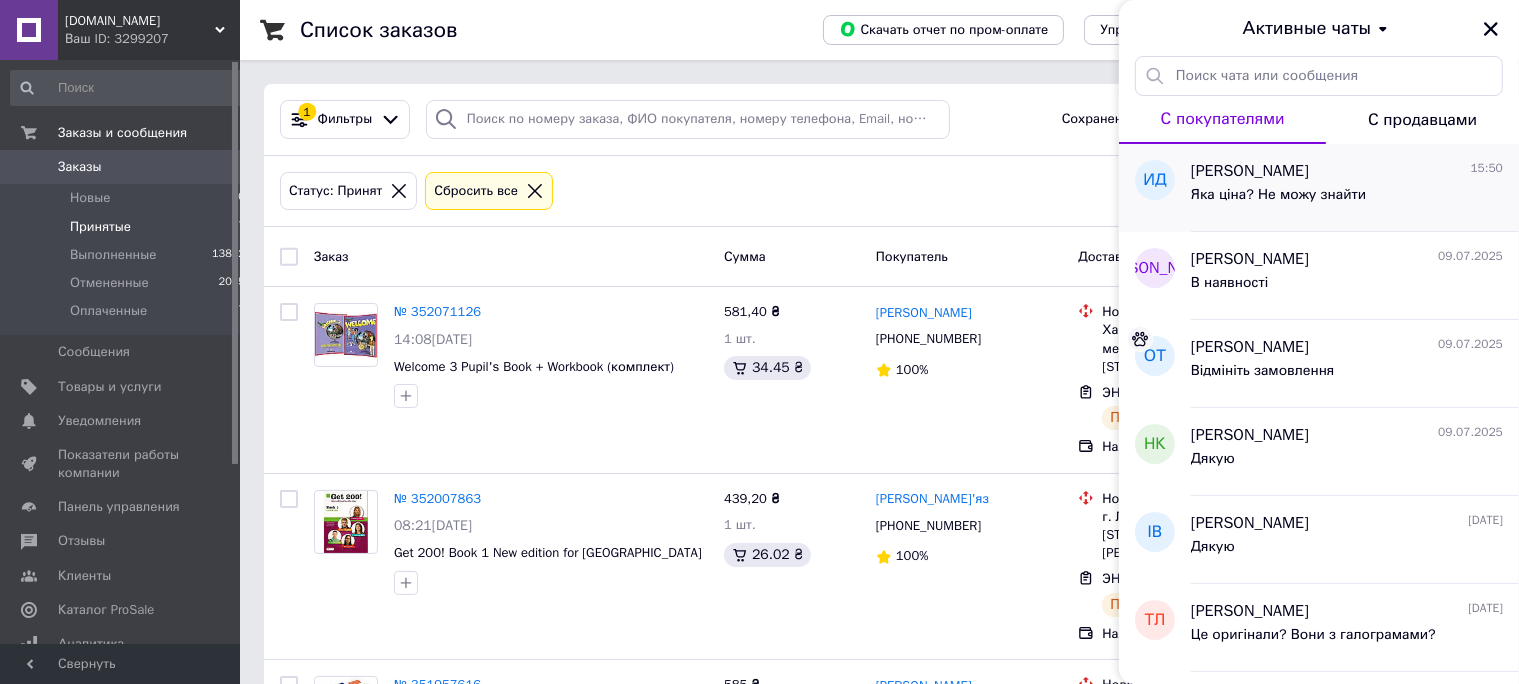 click on "Яка ціна? Не можу знайти" at bounding box center [1278, 195] 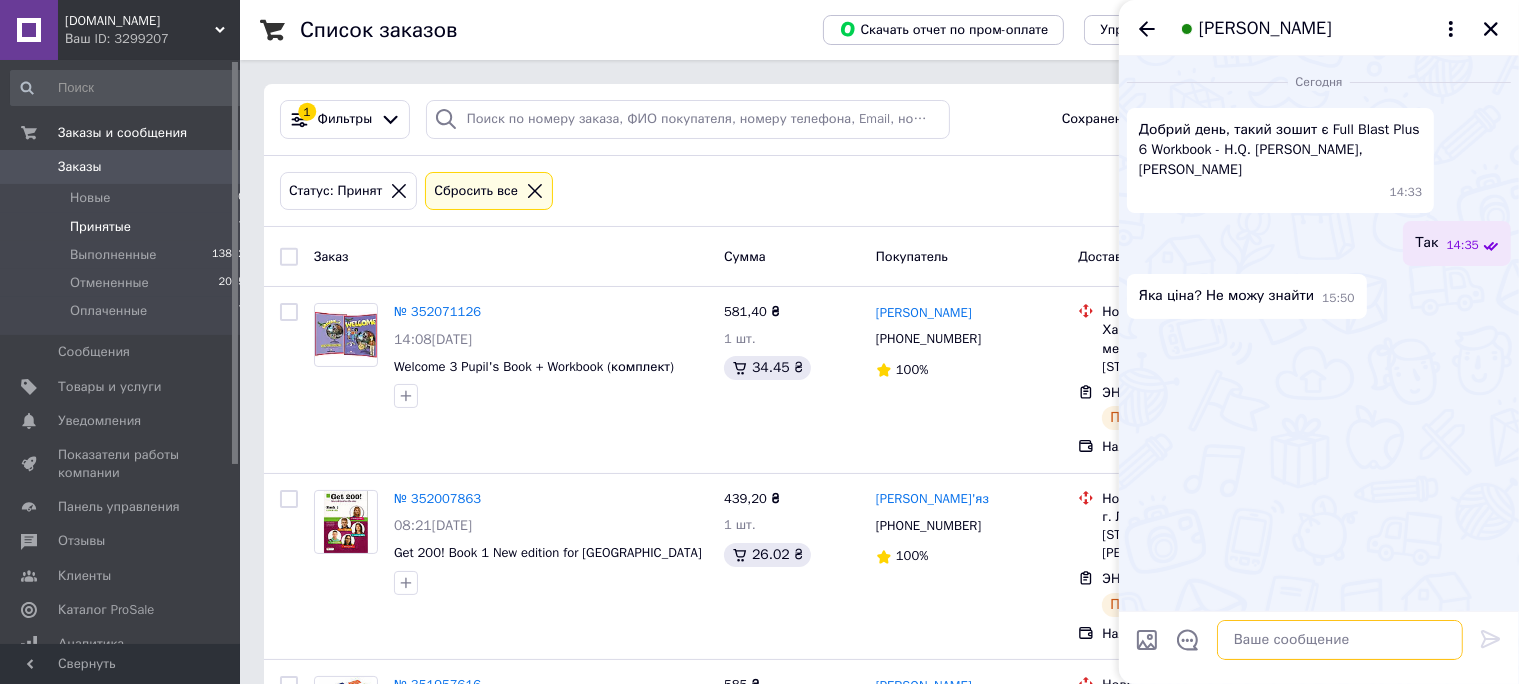 click at bounding box center (1340, 640) 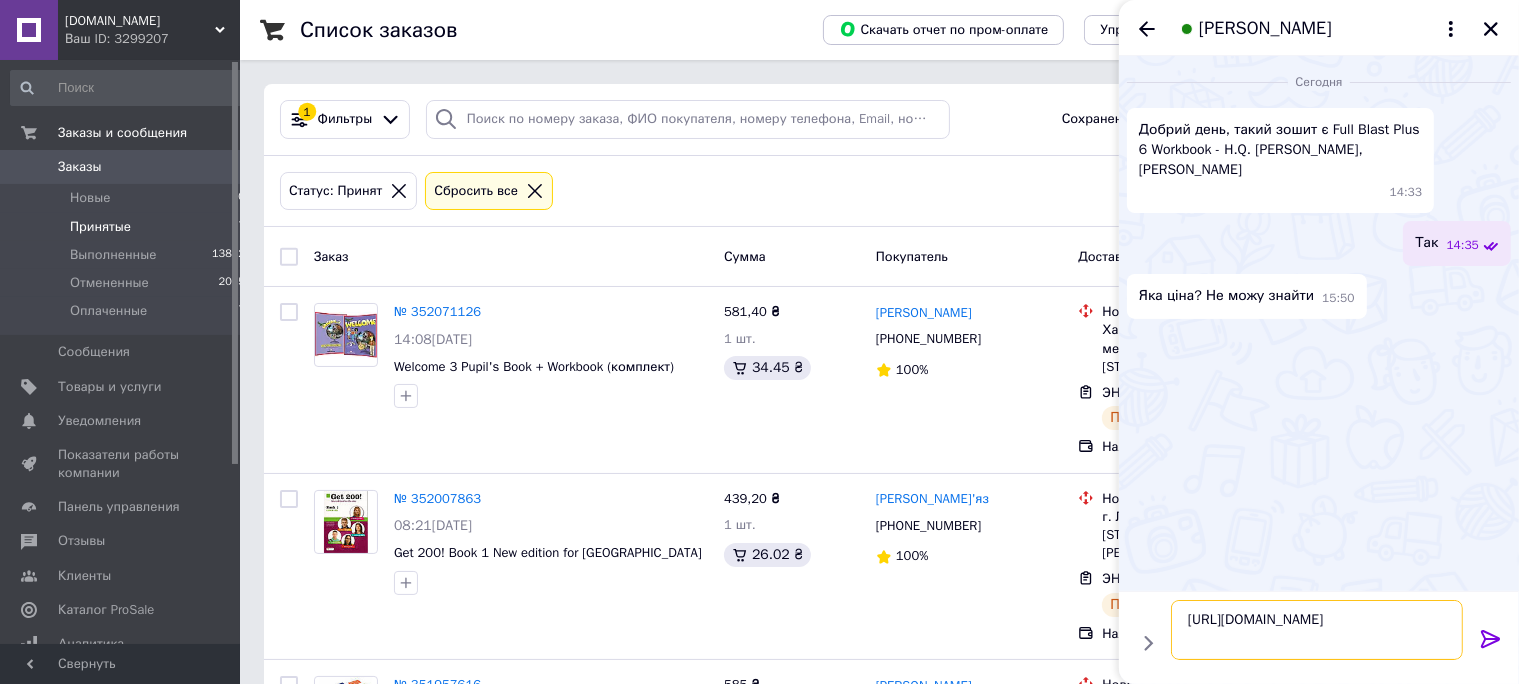 scroll, scrollTop: 2, scrollLeft: 0, axis: vertical 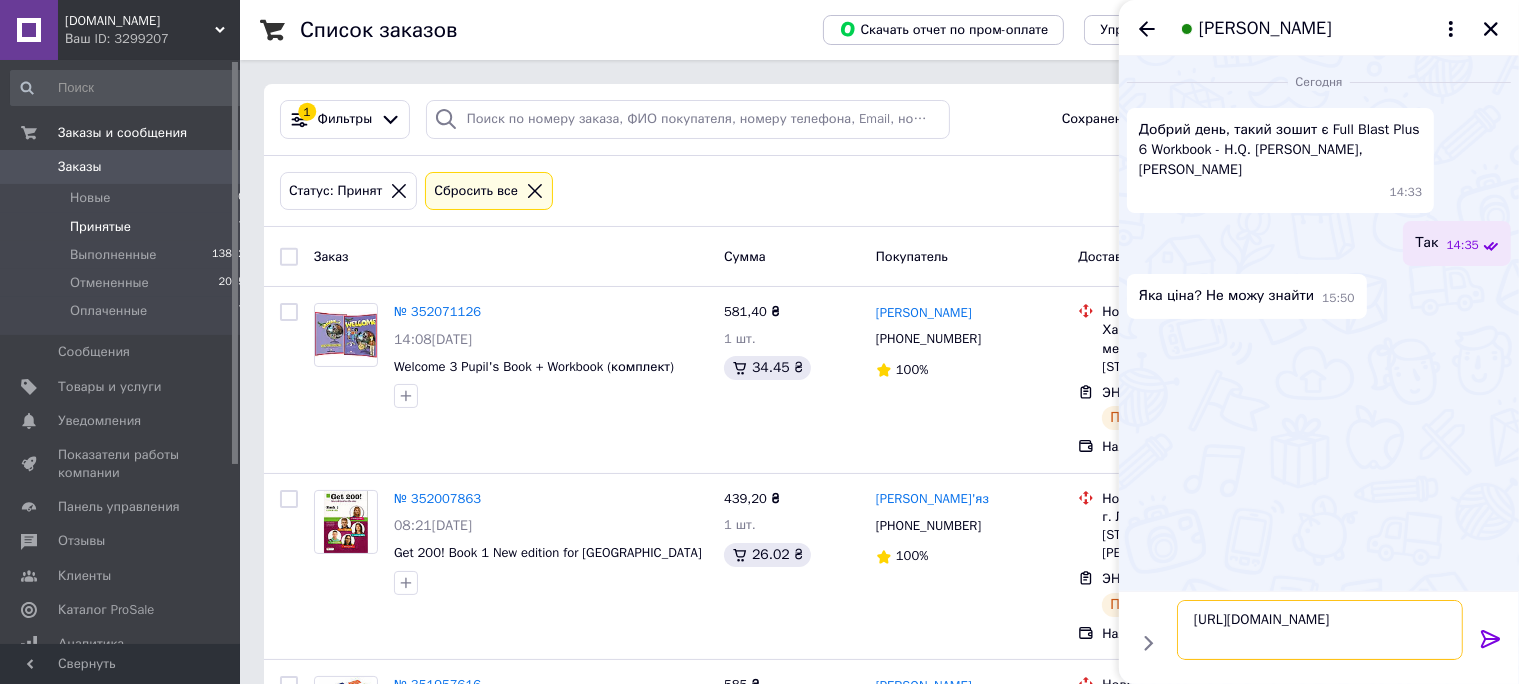 type 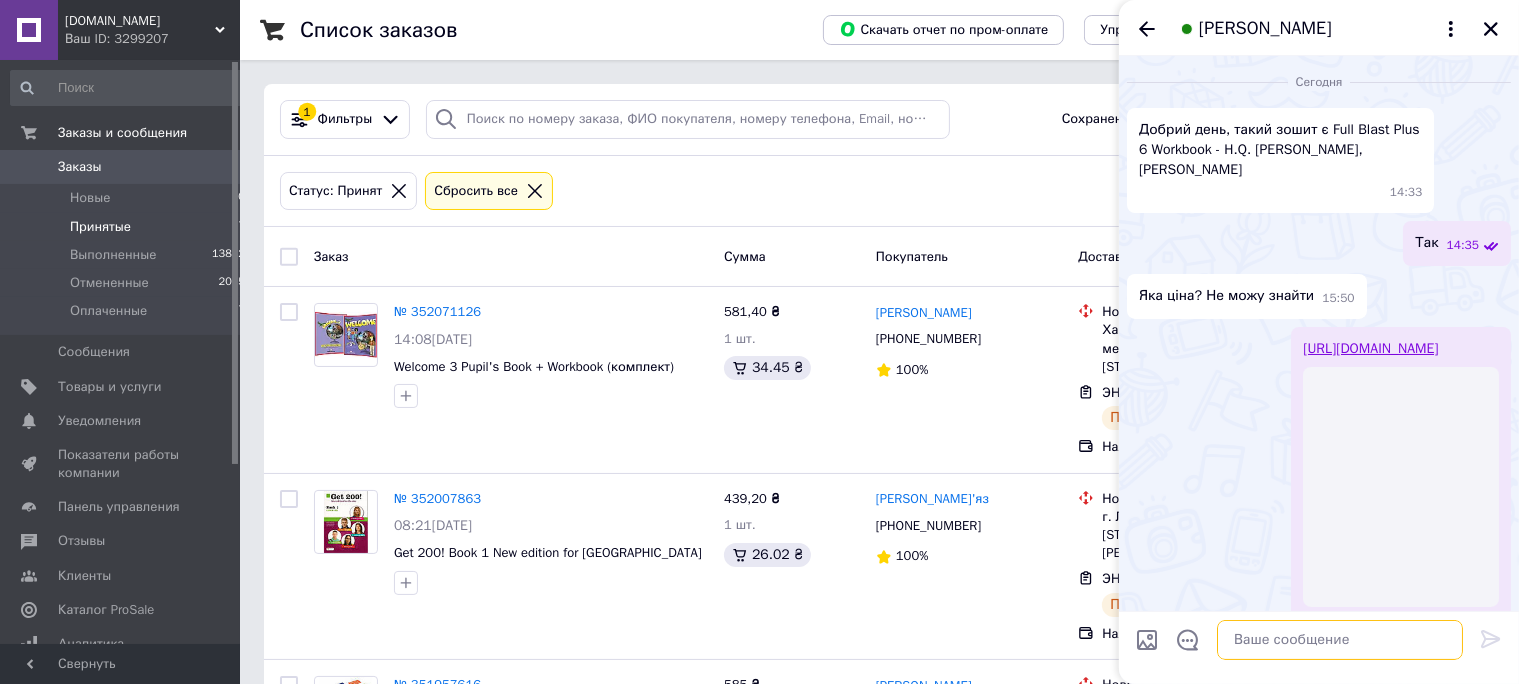scroll, scrollTop: 0, scrollLeft: 0, axis: both 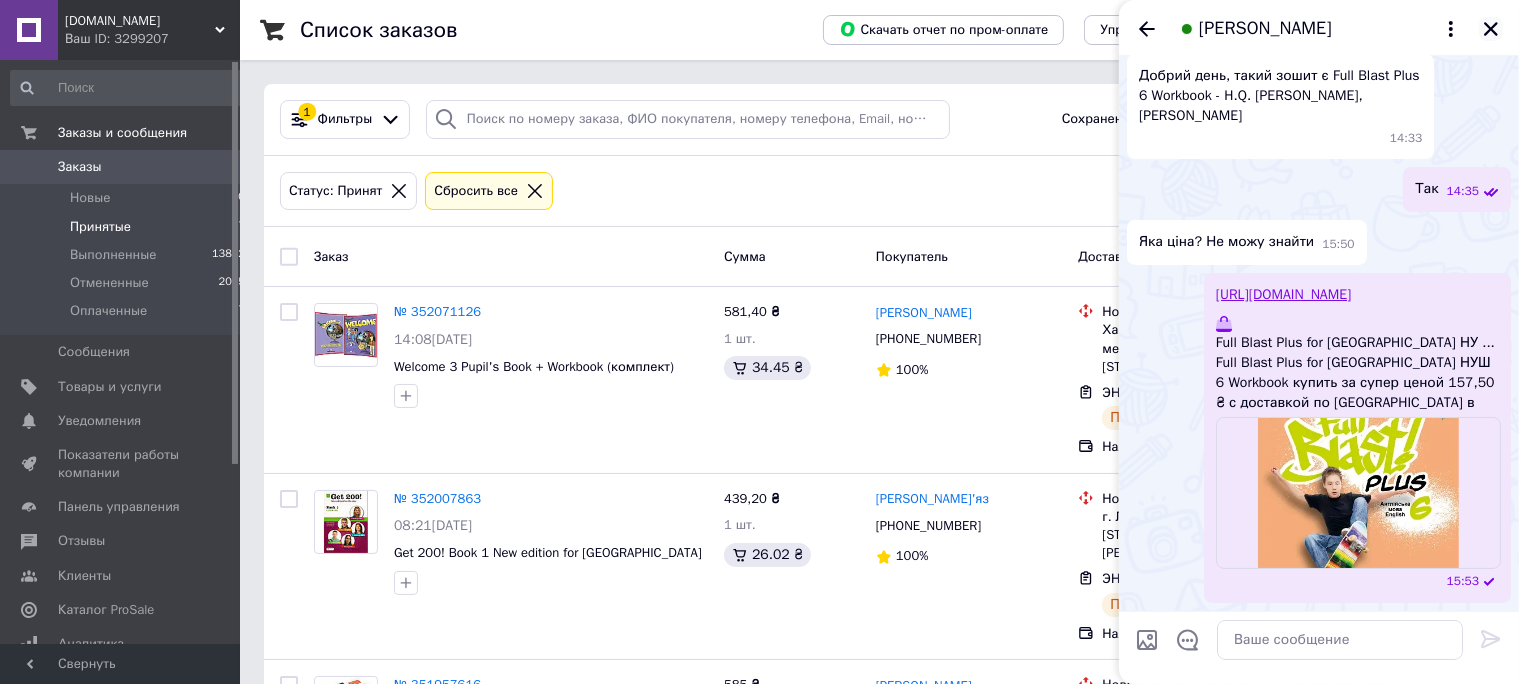 click 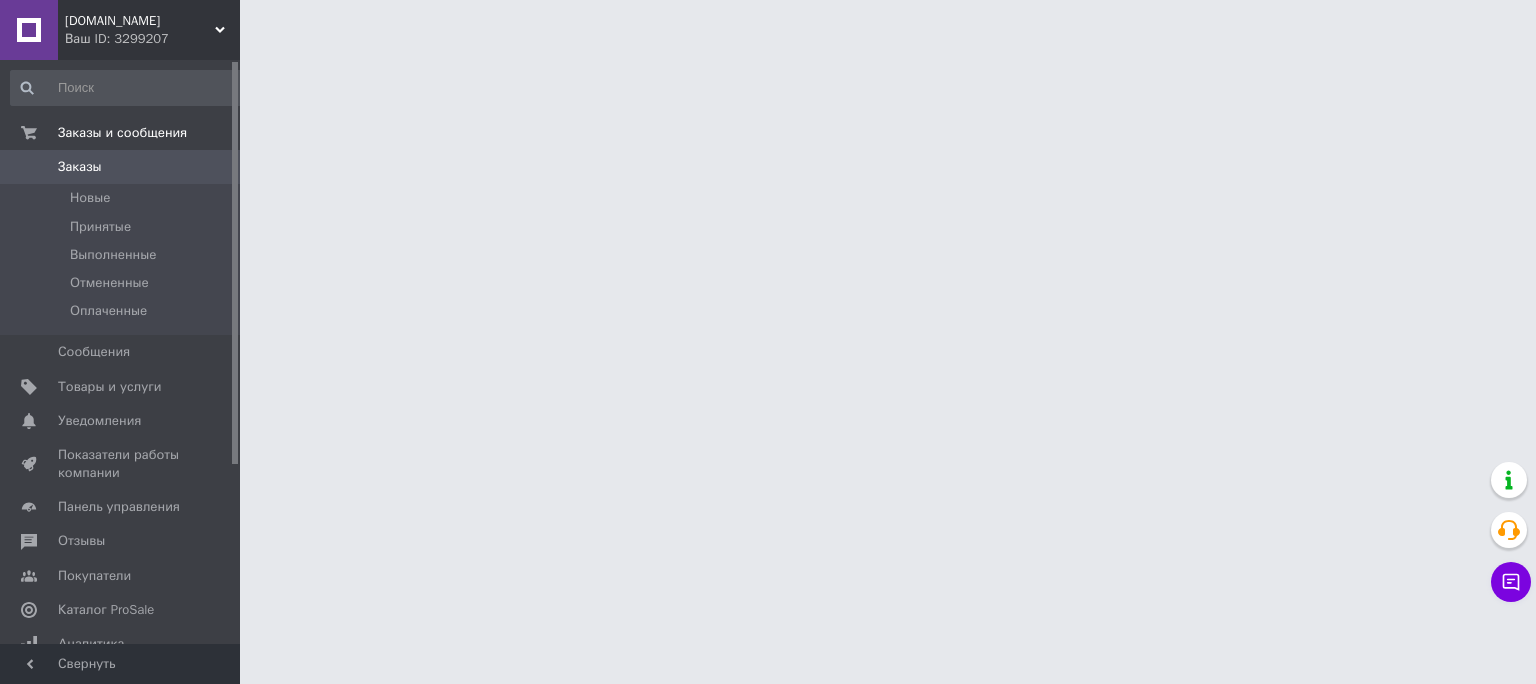 scroll, scrollTop: 0, scrollLeft: 0, axis: both 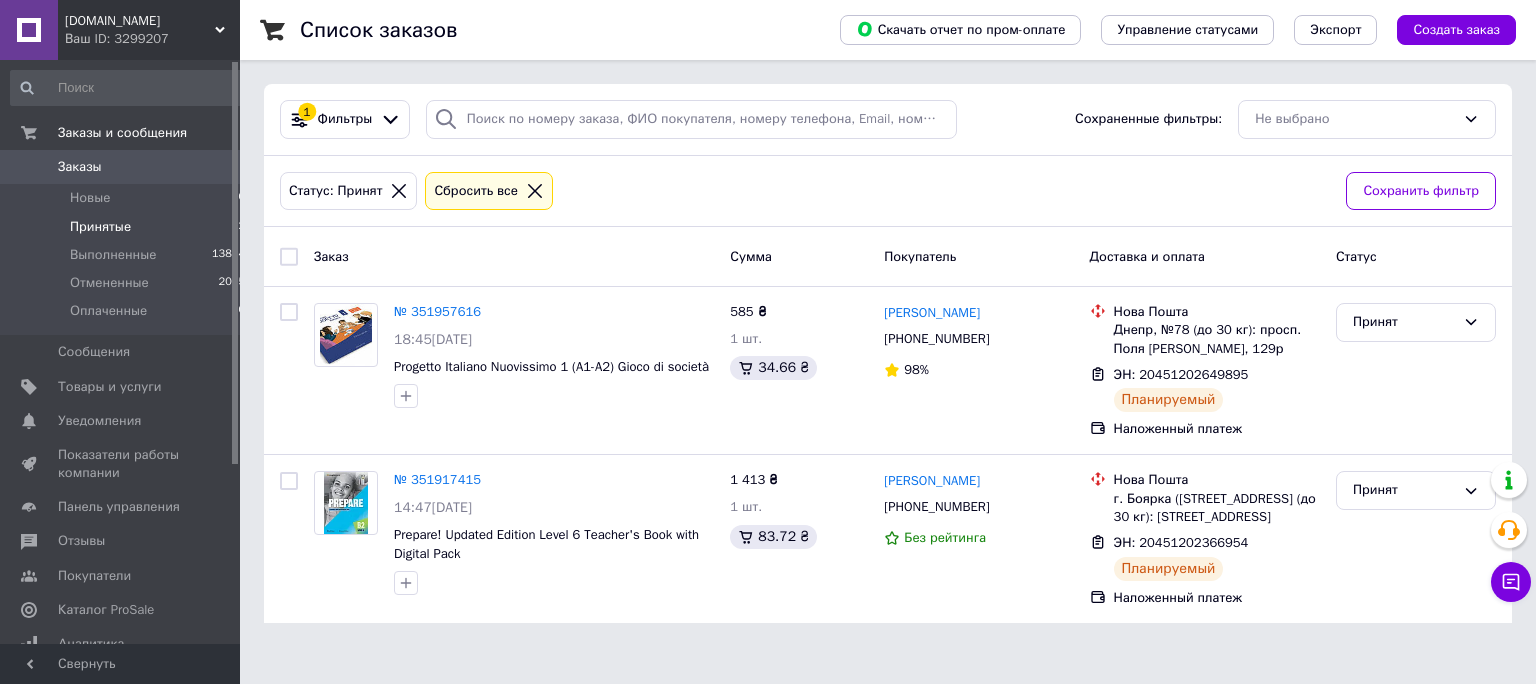 click on "Принятые" at bounding box center [100, 227] 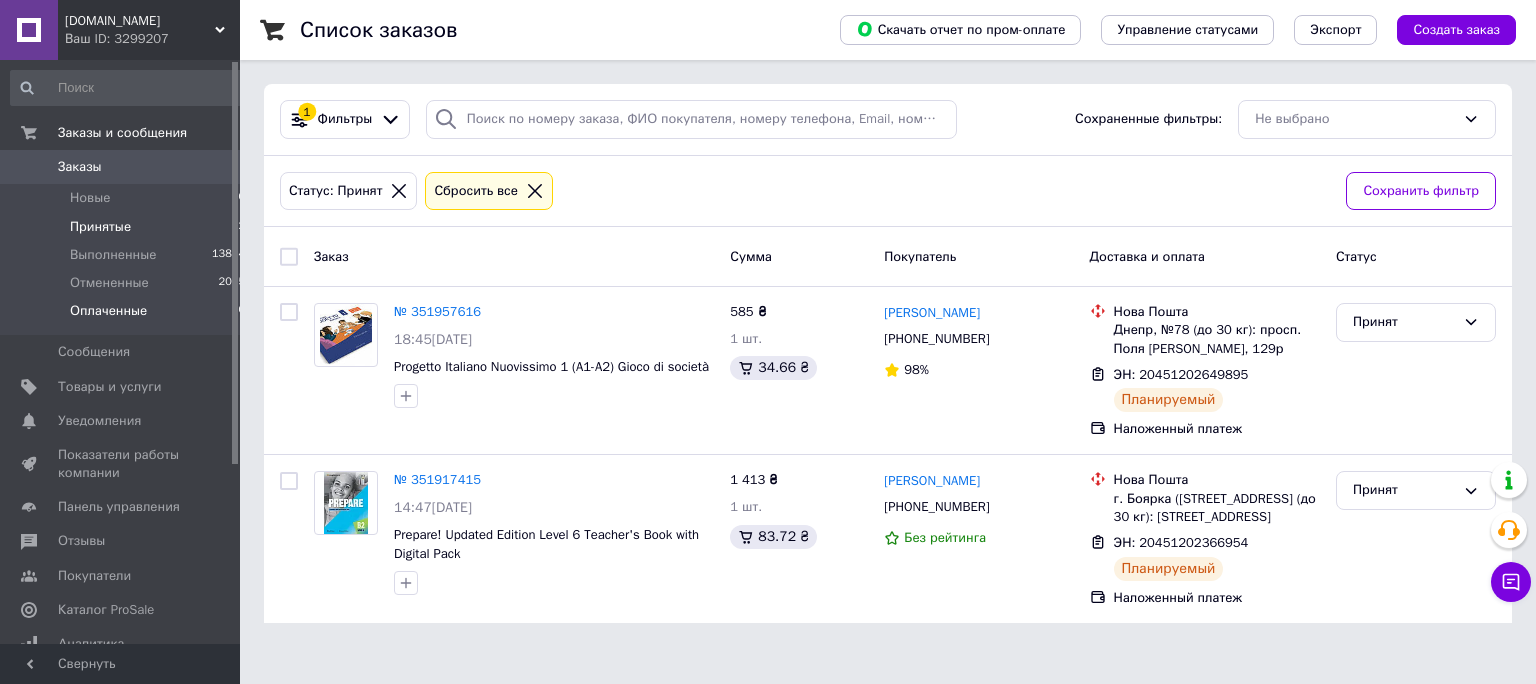 click on "Оплаченные" at bounding box center (108, 311) 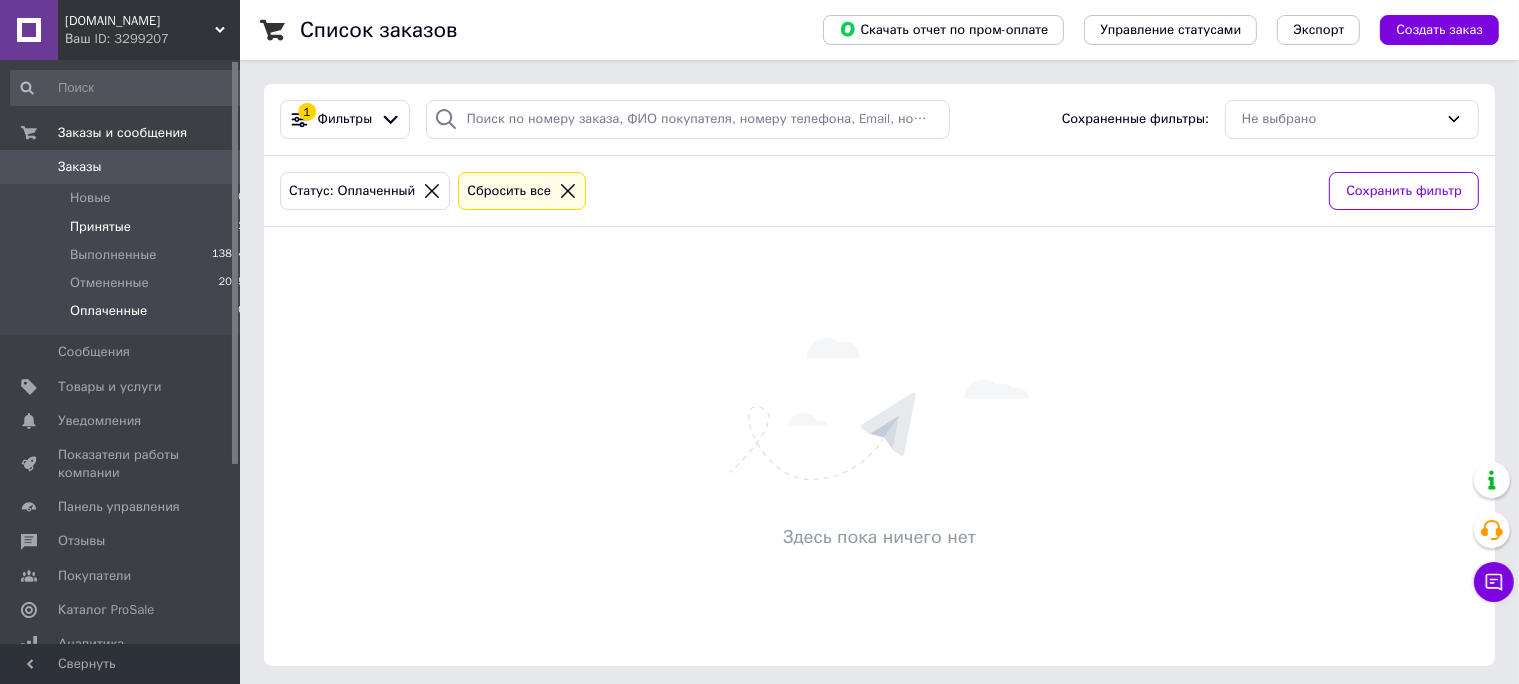 click on "Принятые" at bounding box center (100, 227) 